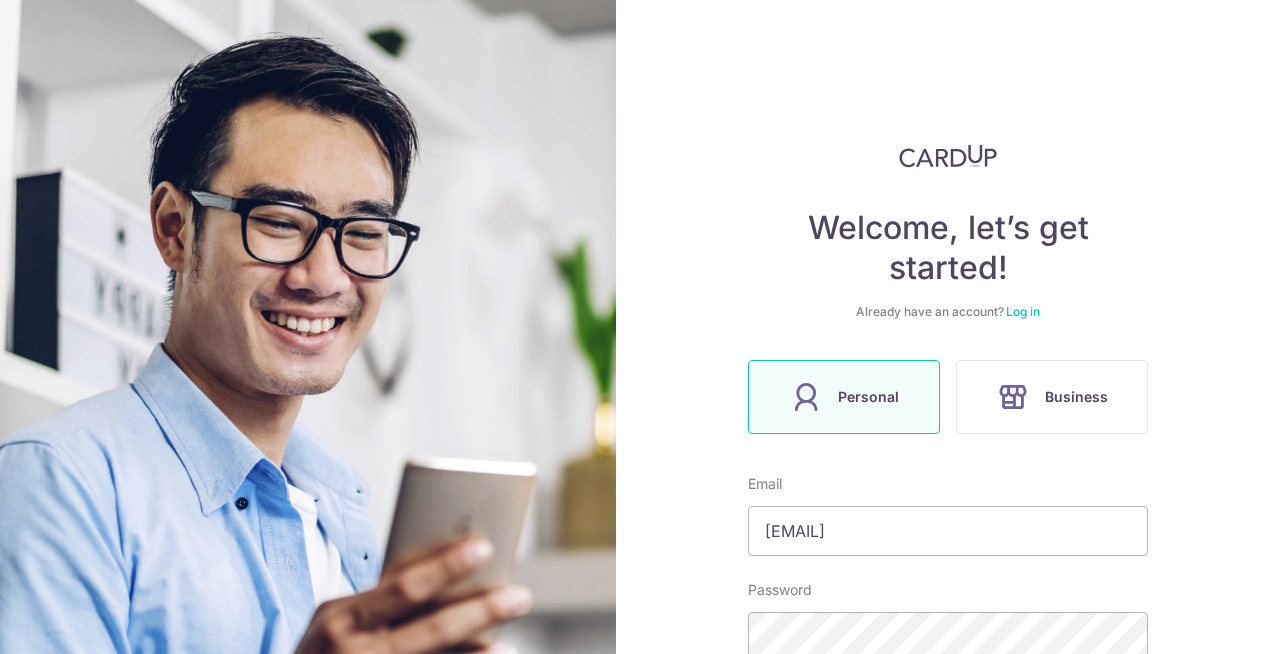scroll, scrollTop: 0, scrollLeft: 0, axis: both 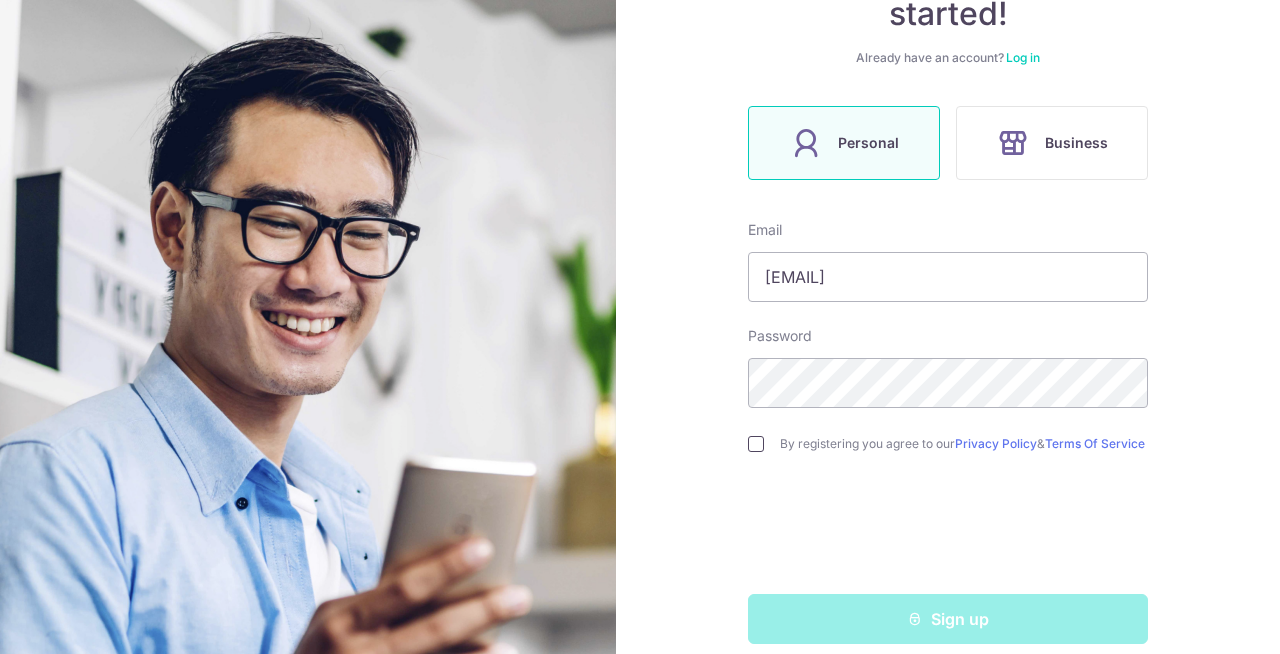 click at bounding box center [756, 444] 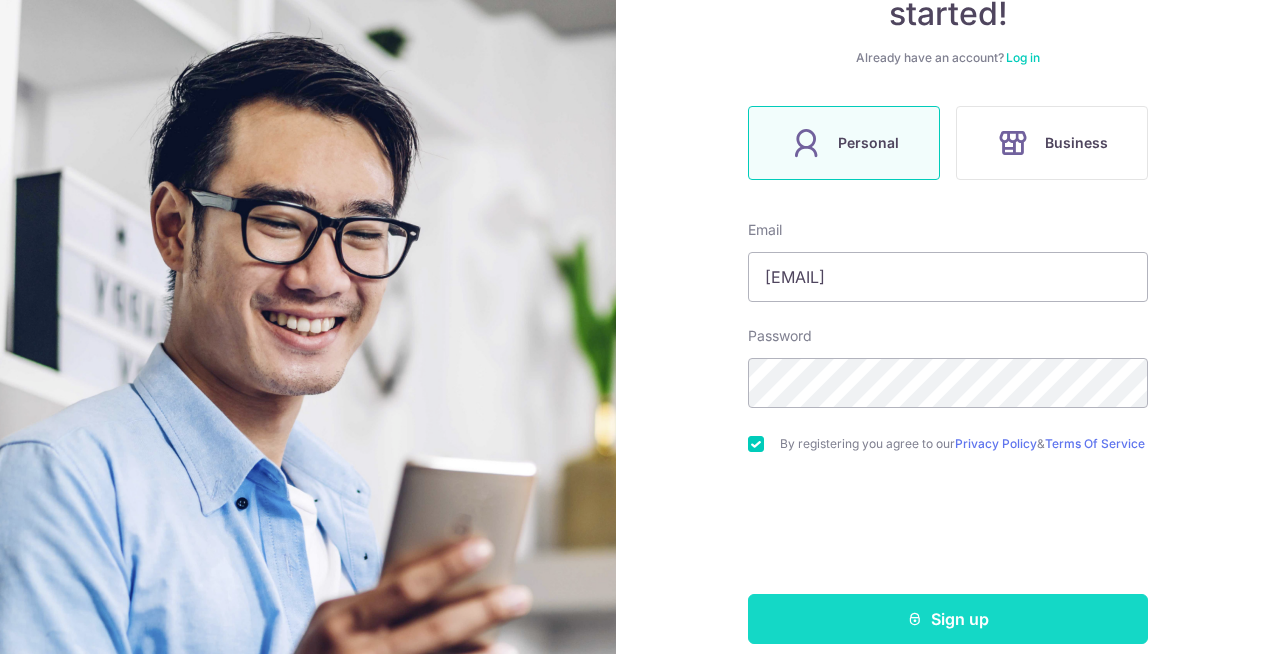 click on "Sign up" at bounding box center [948, 619] 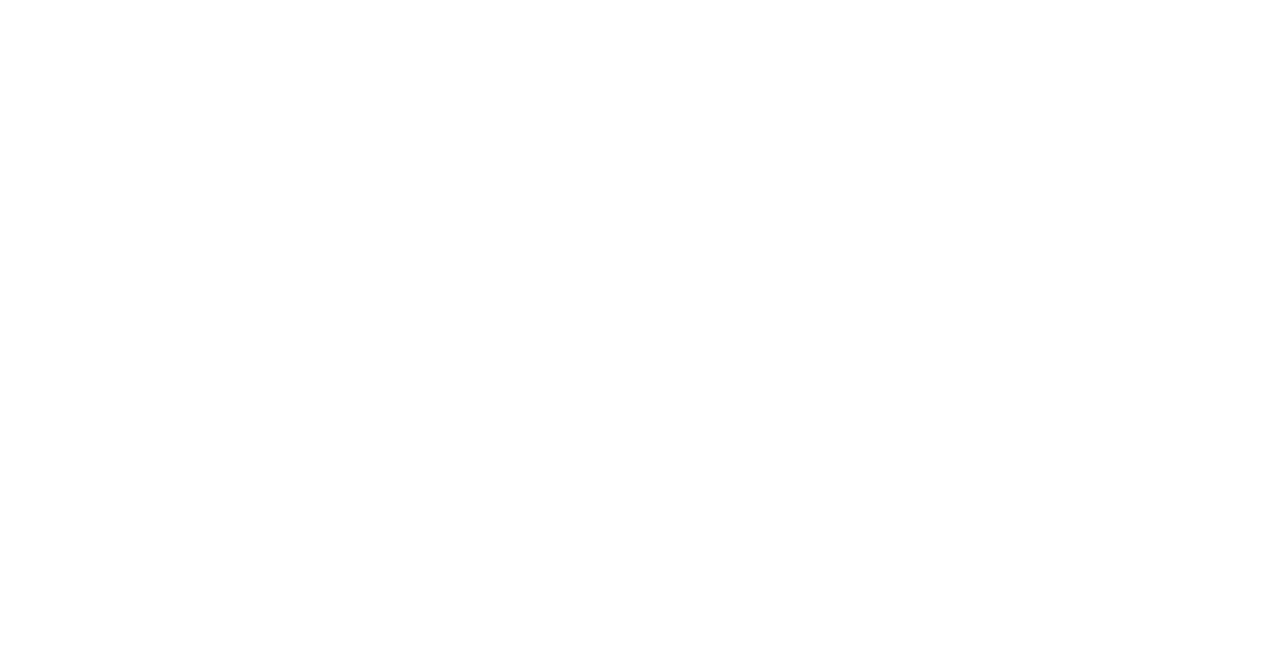 scroll, scrollTop: 0, scrollLeft: 0, axis: both 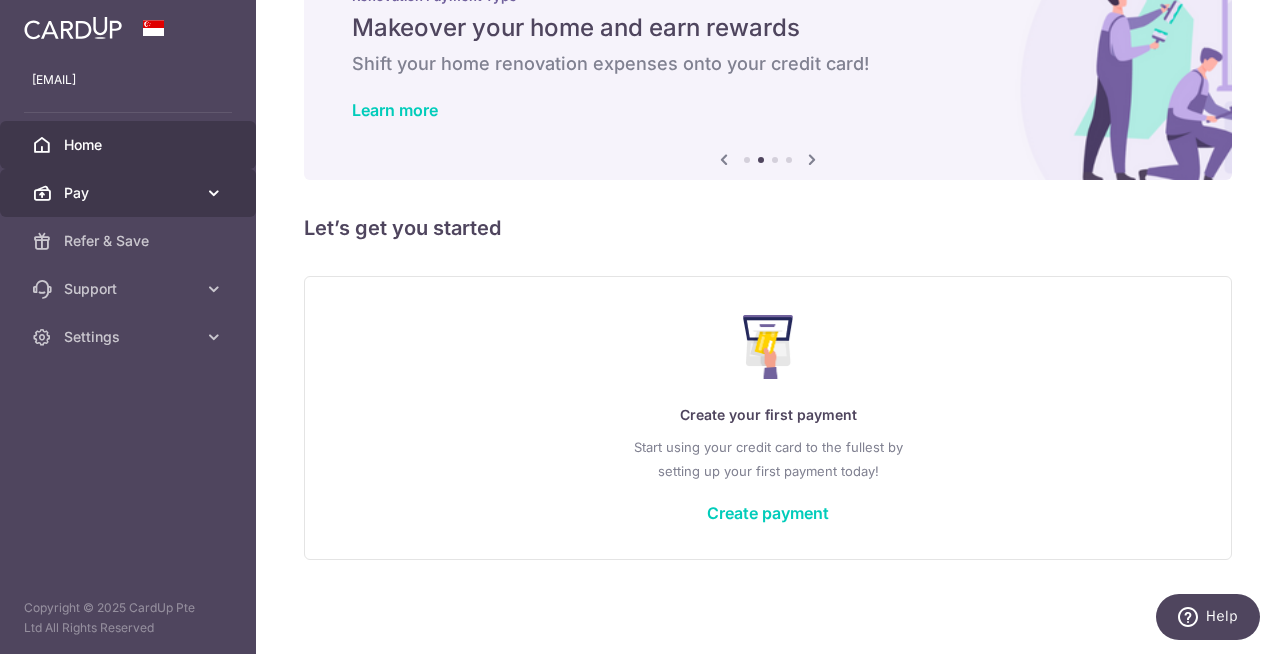 click on "Pay" at bounding box center [130, 193] 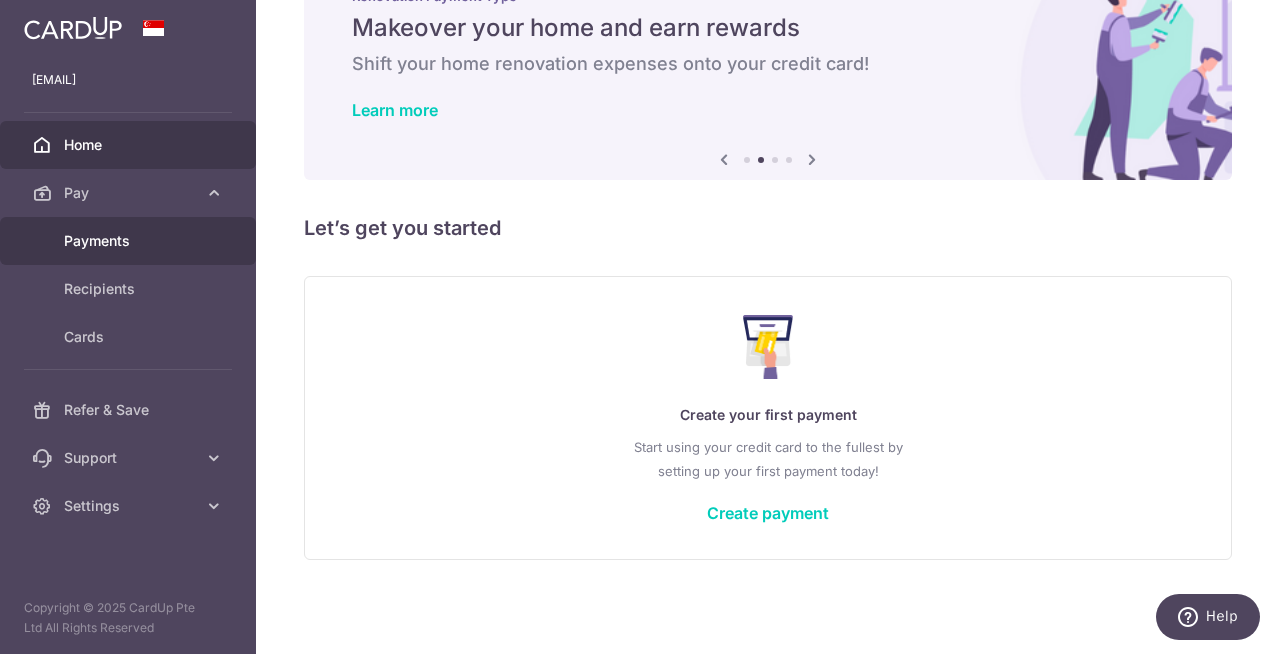 click on "Payments" at bounding box center (130, 241) 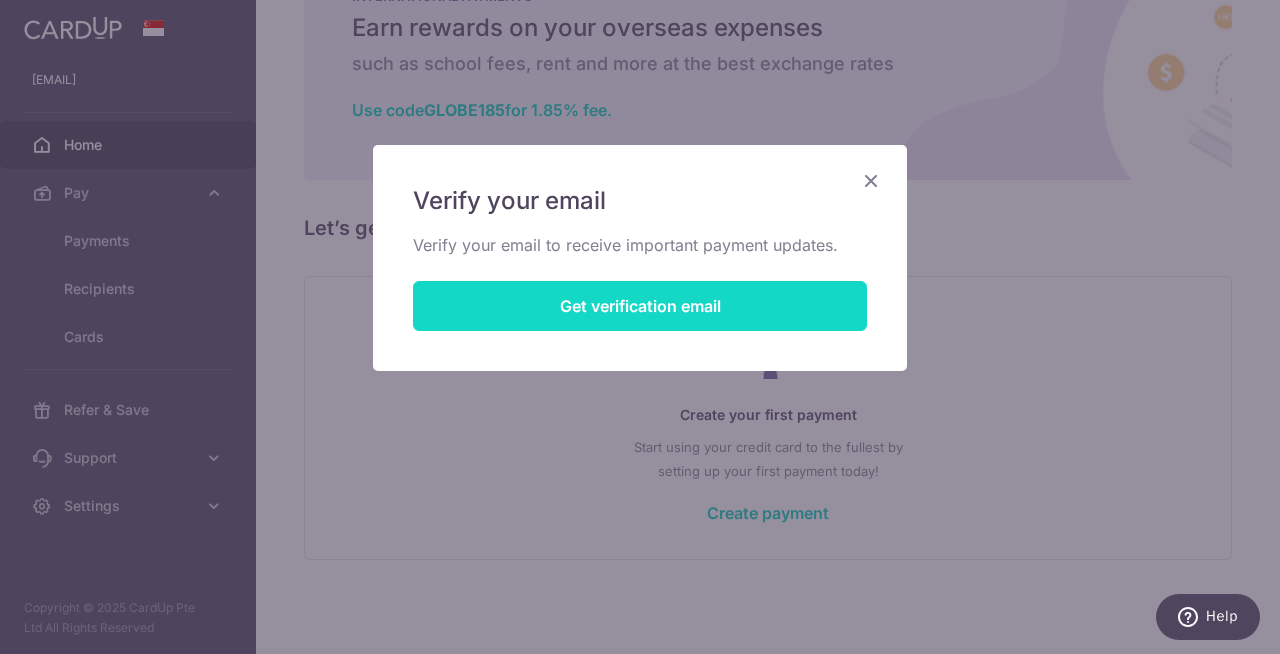 click on "Get verification email" at bounding box center [640, 306] 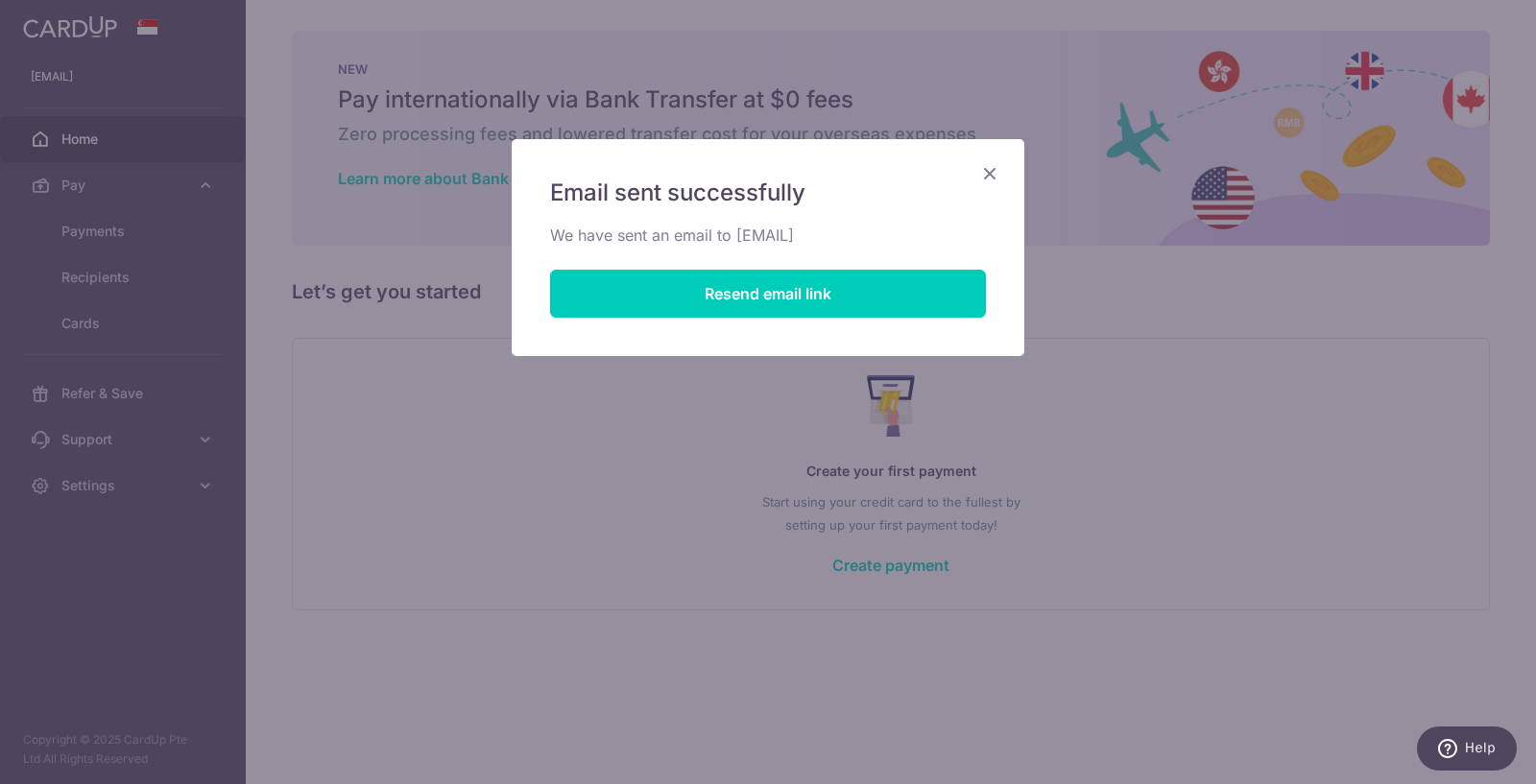 scroll, scrollTop: 0, scrollLeft: 0, axis: both 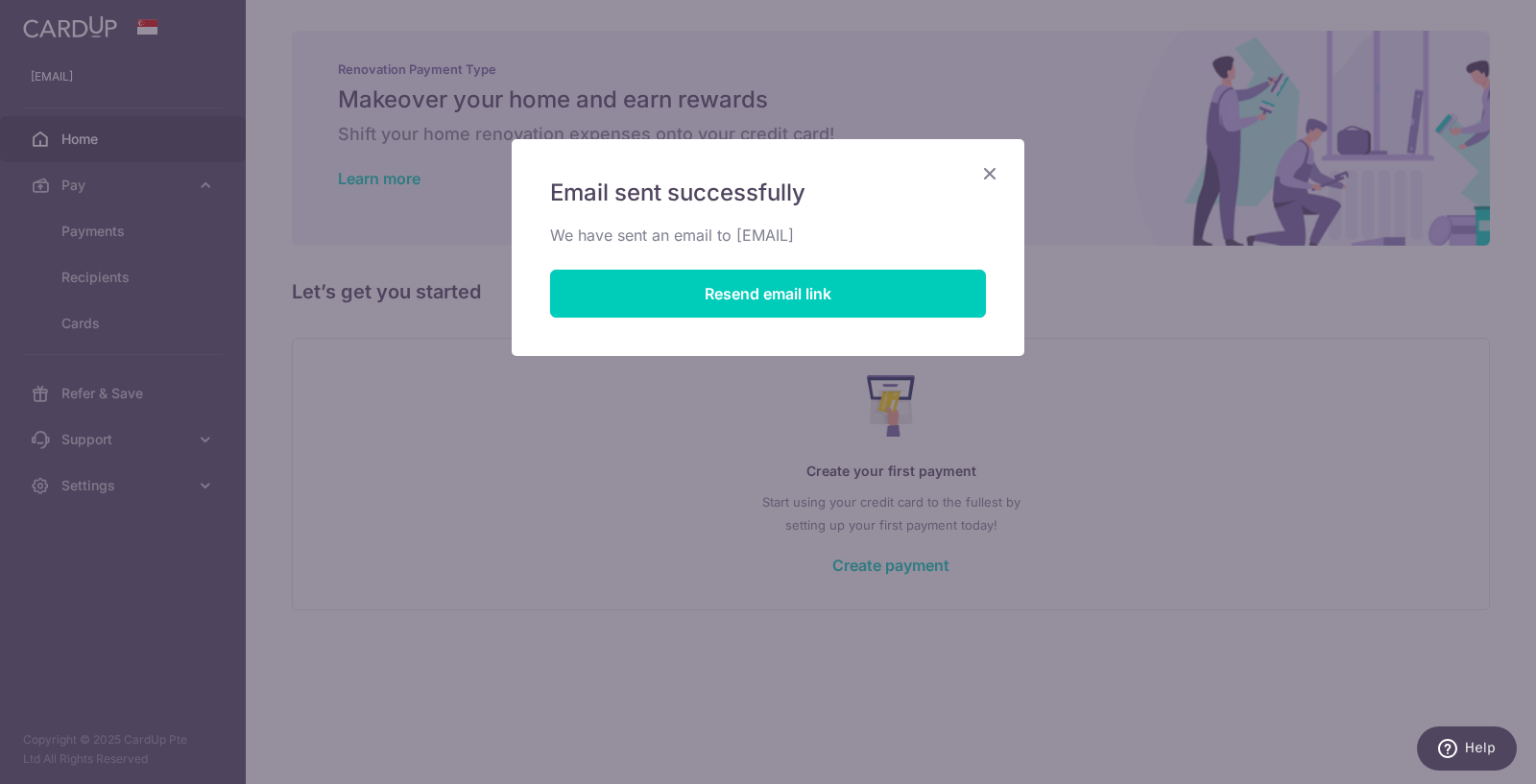 click at bounding box center [990, 173] 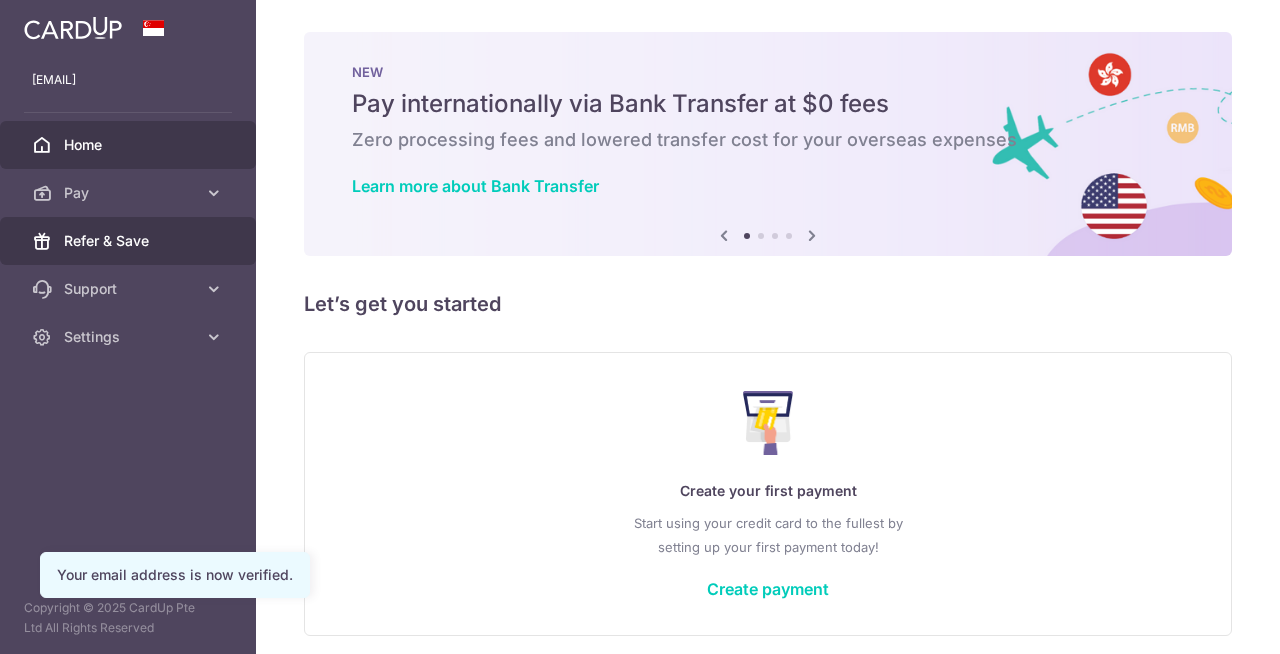 scroll, scrollTop: 0, scrollLeft: 0, axis: both 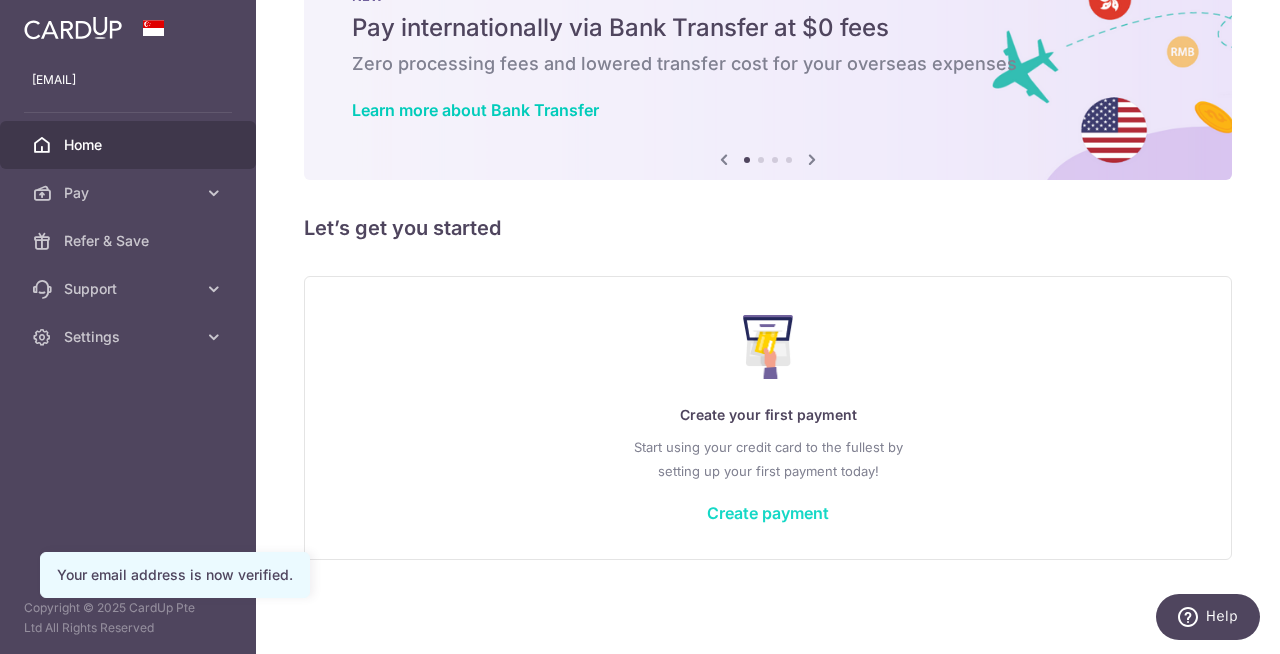 click on "Create payment" at bounding box center [768, 513] 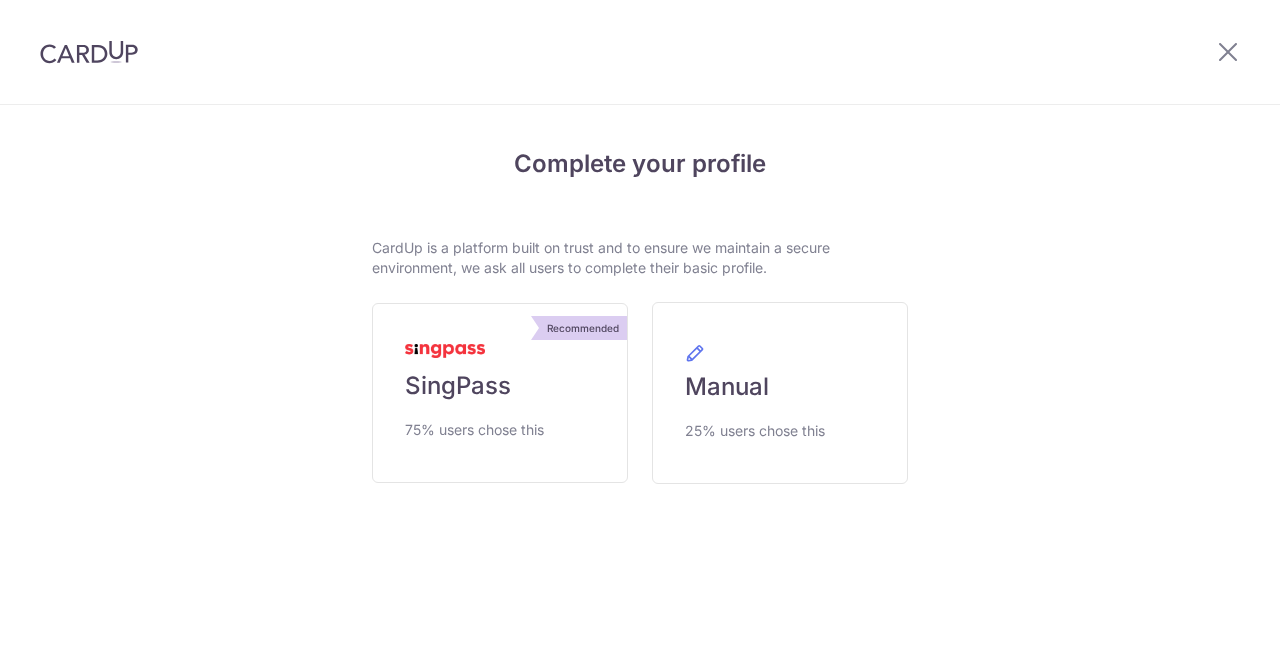 scroll, scrollTop: 0, scrollLeft: 0, axis: both 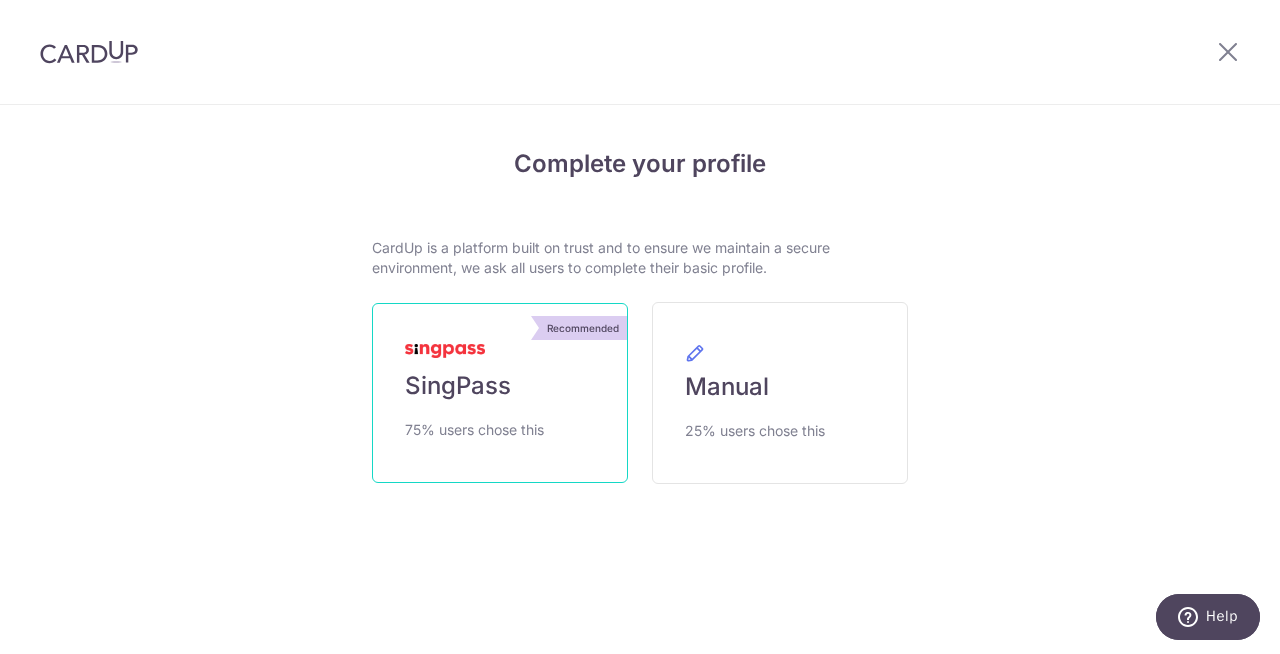 click on "Recommended
SingPass
75% users chose this" at bounding box center (500, 393) 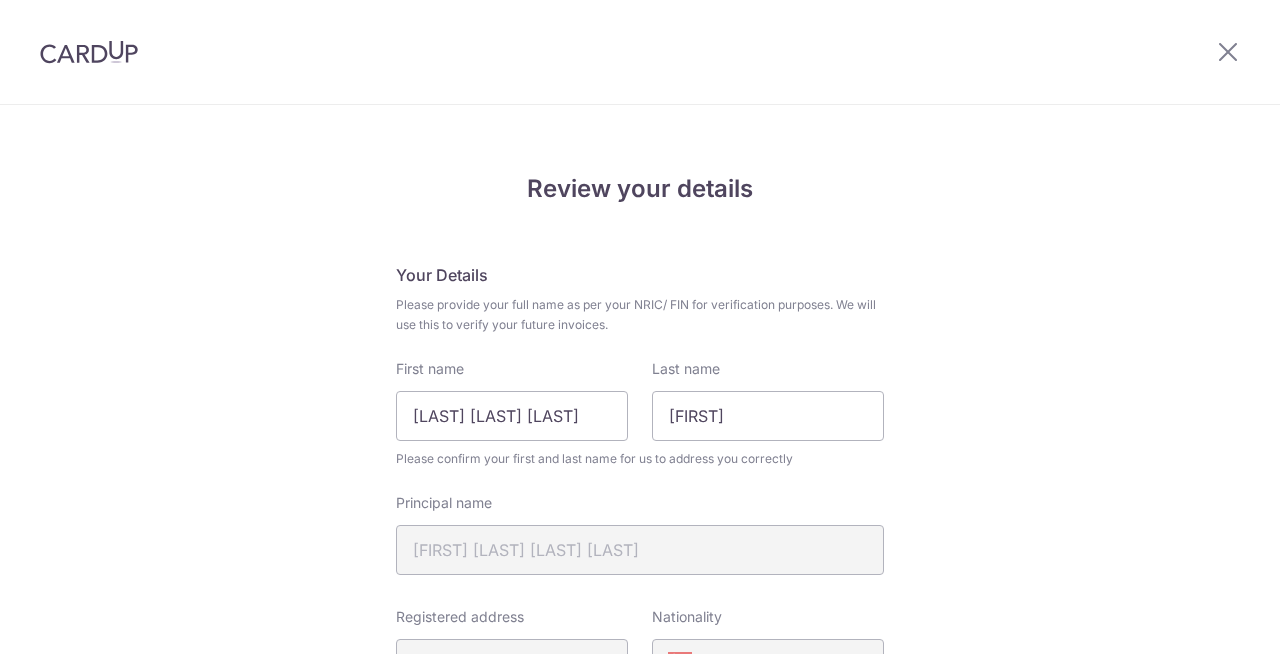 scroll, scrollTop: 0, scrollLeft: 0, axis: both 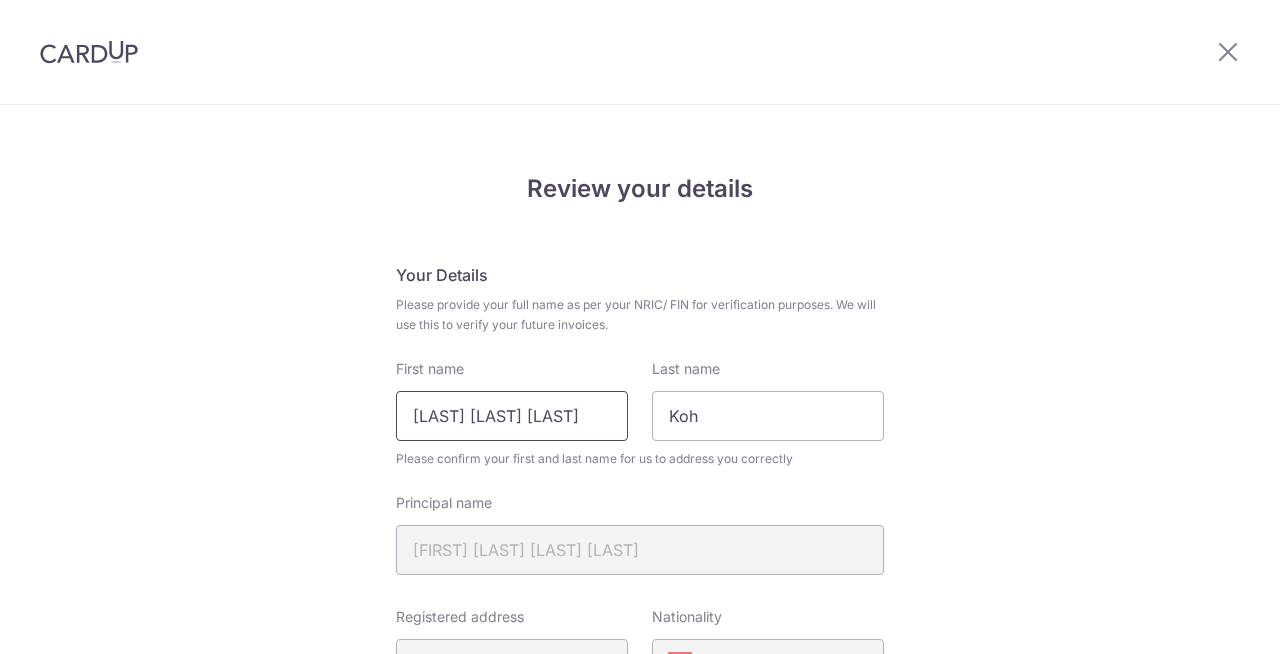 type on "Koh" 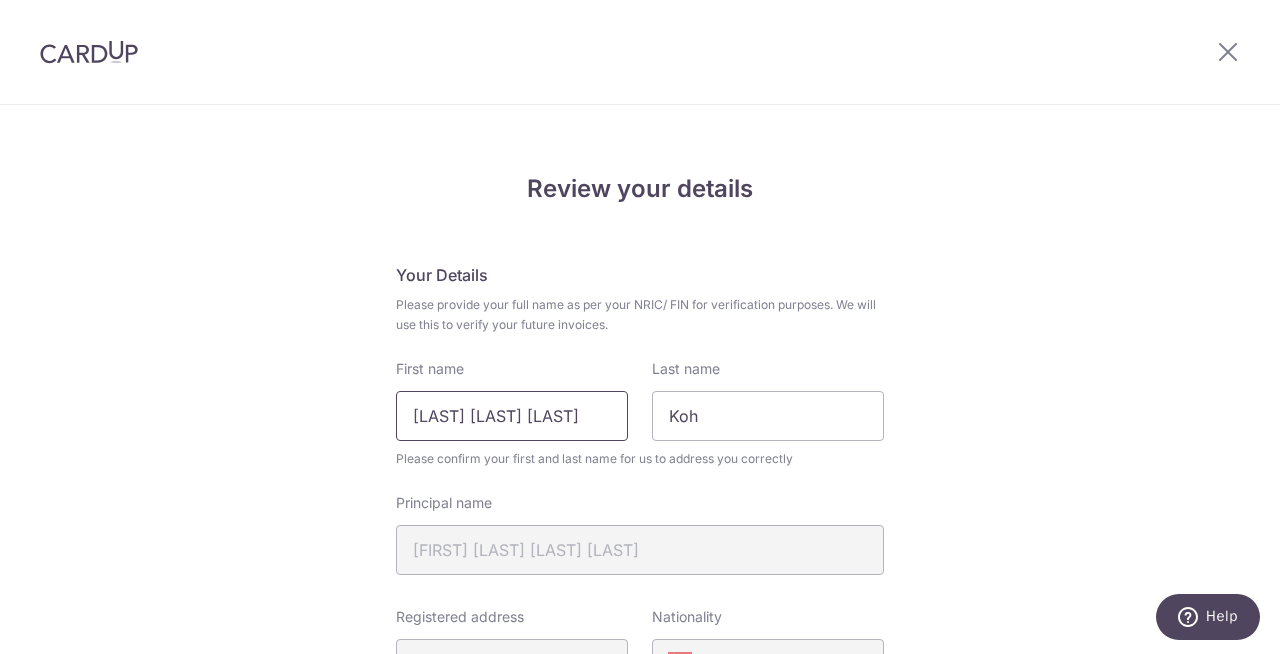drag, startPoint x: 447, startPoint y: 418, endPoint x: 263, endPoint y: 418, distance: 184 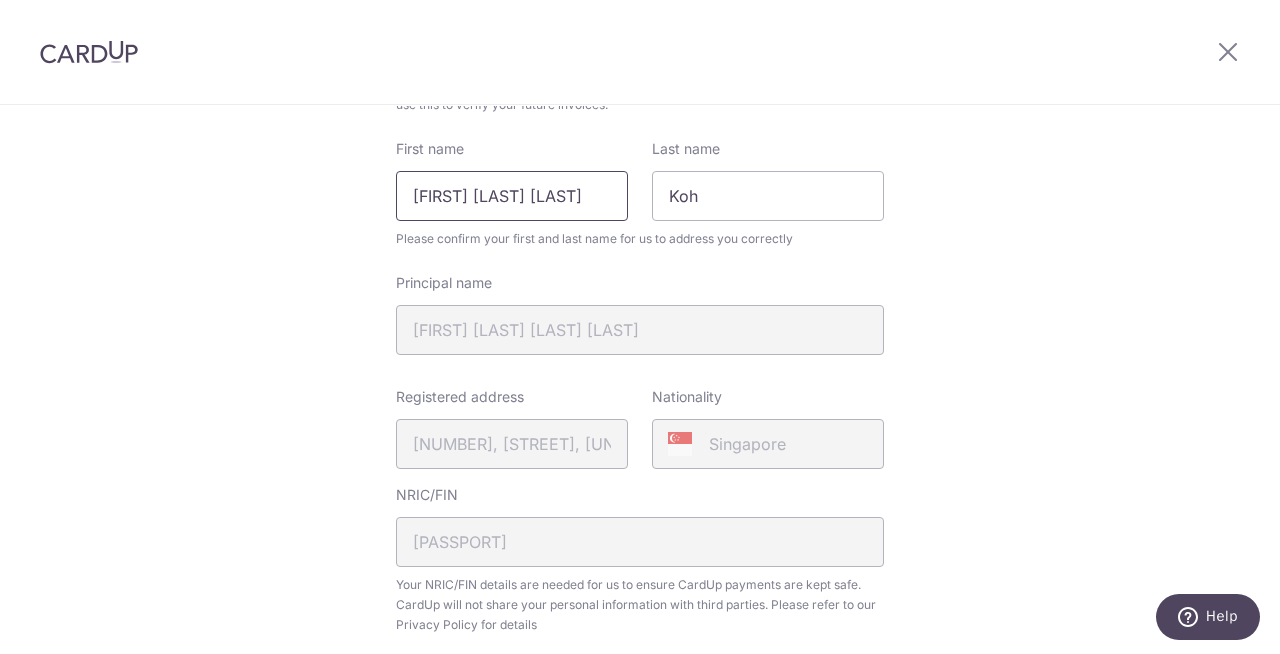 scroll, scrollTop: 223, scrollLeft: 0, axis: vertical 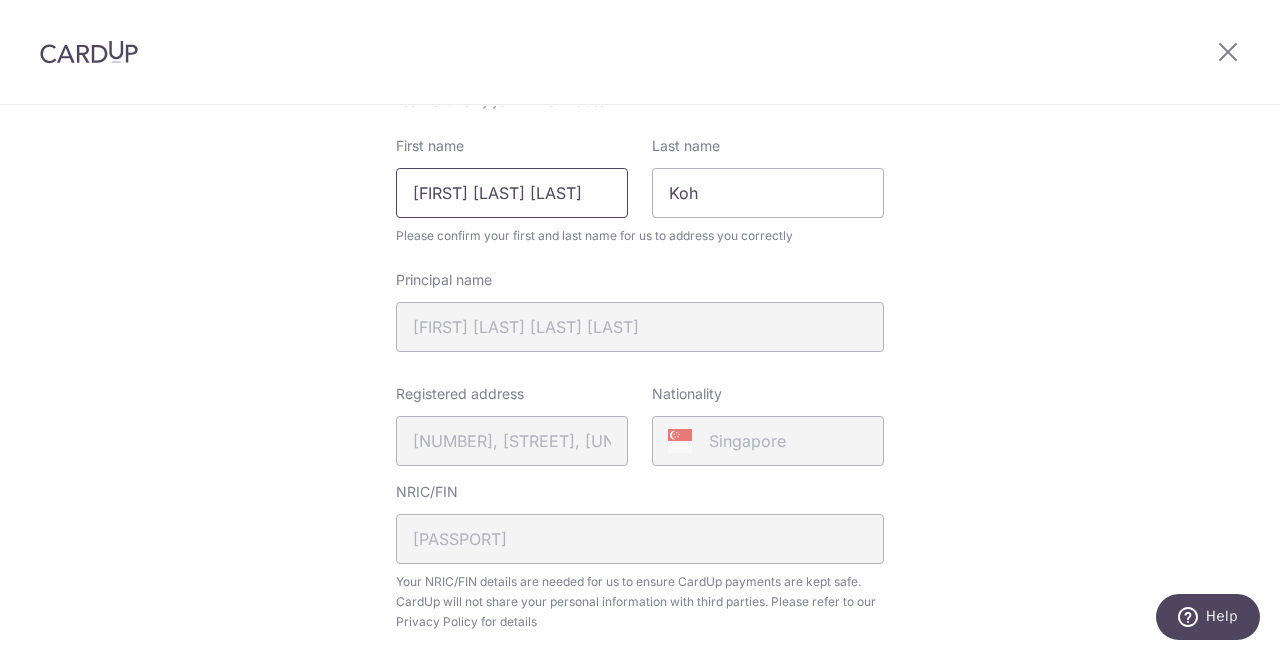 click on "Jonathan Xue Xin" at bounding box center [512, 193] 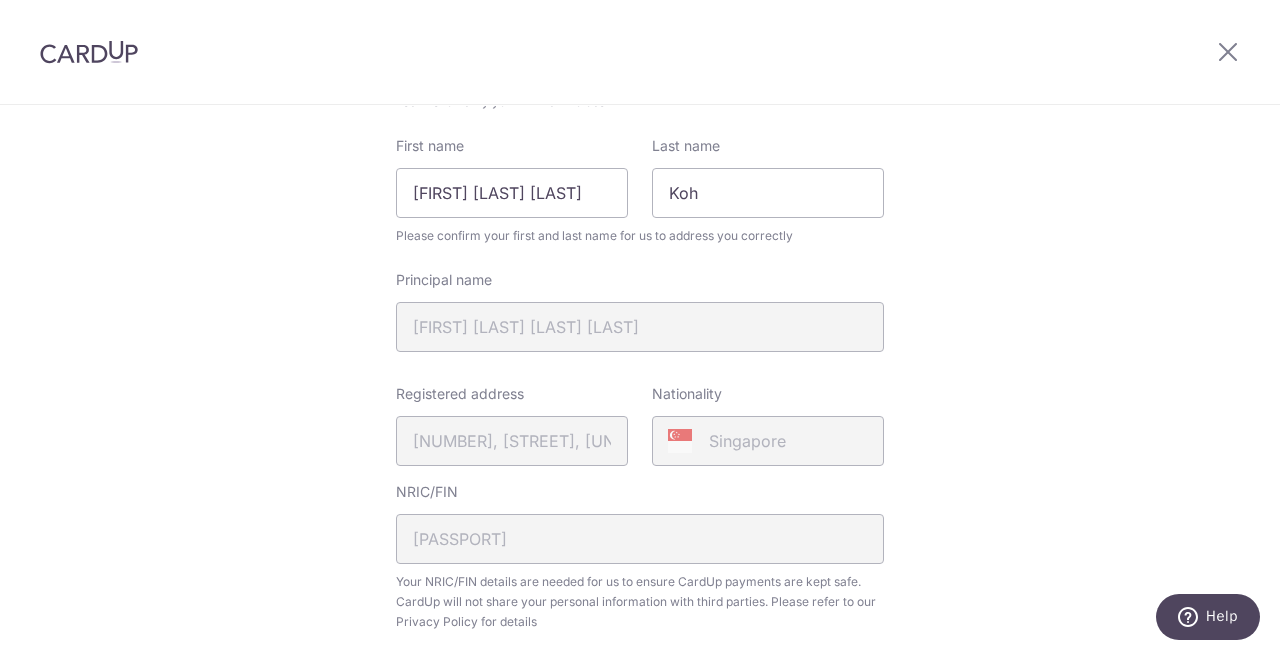 click on "Review your details
Your Details
Please provide your full name as per your NRIC/ FIN for verification purposes. We will use this to verify your future invoices.
First name
Jonathan Xue Xin
Last name
Koh
Please confirm your first and last name for us to address you correctly
Principal name
JONATHAN KOH XUE XIN
Registered address
758, YISHUN STREET 72, 05, 446, SINGAPORE, 760758" at bounding box center (640, 570) 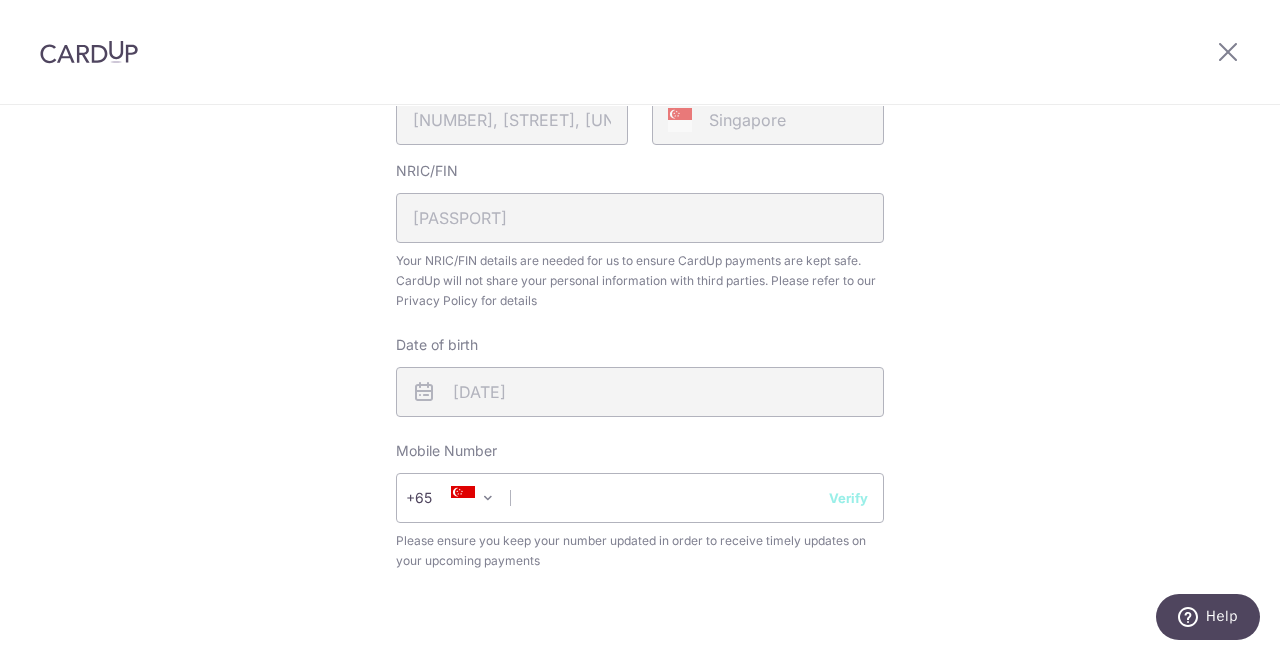 scroll, scrollTop: 676, scrollLeft: 0, axis: vertical 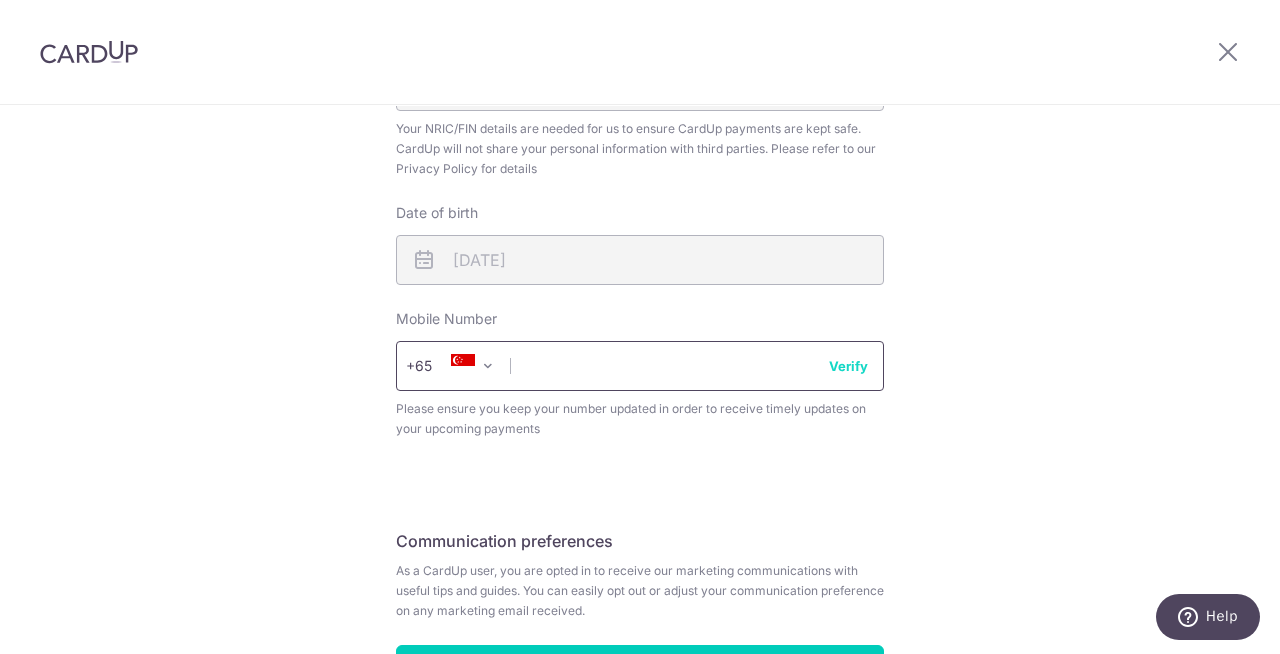 click at bounding box center [640, 366] 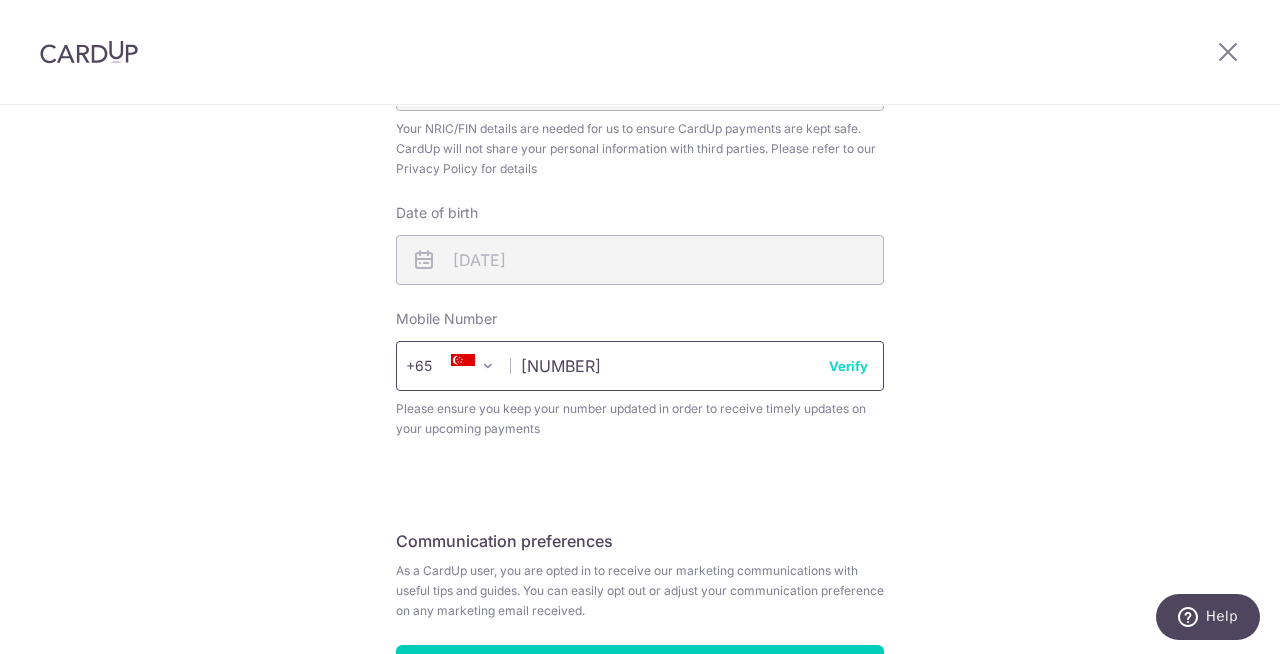 type on "82837286" 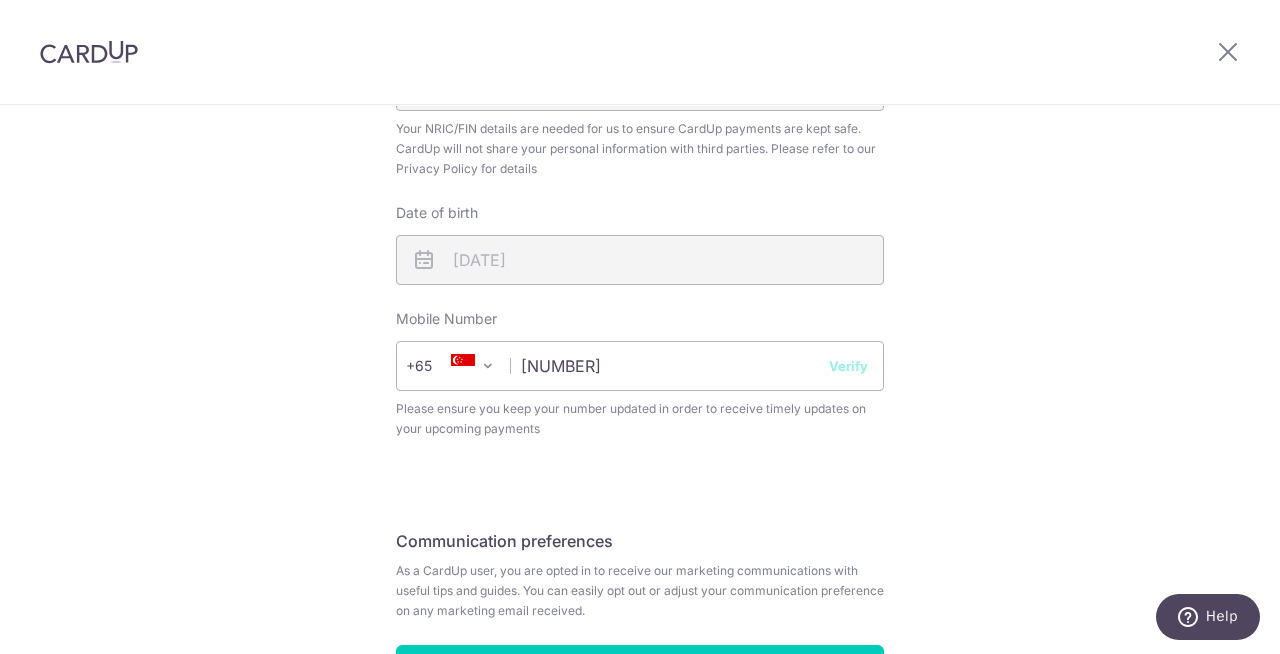 click on "Verify" at bounding box center [848, 366] 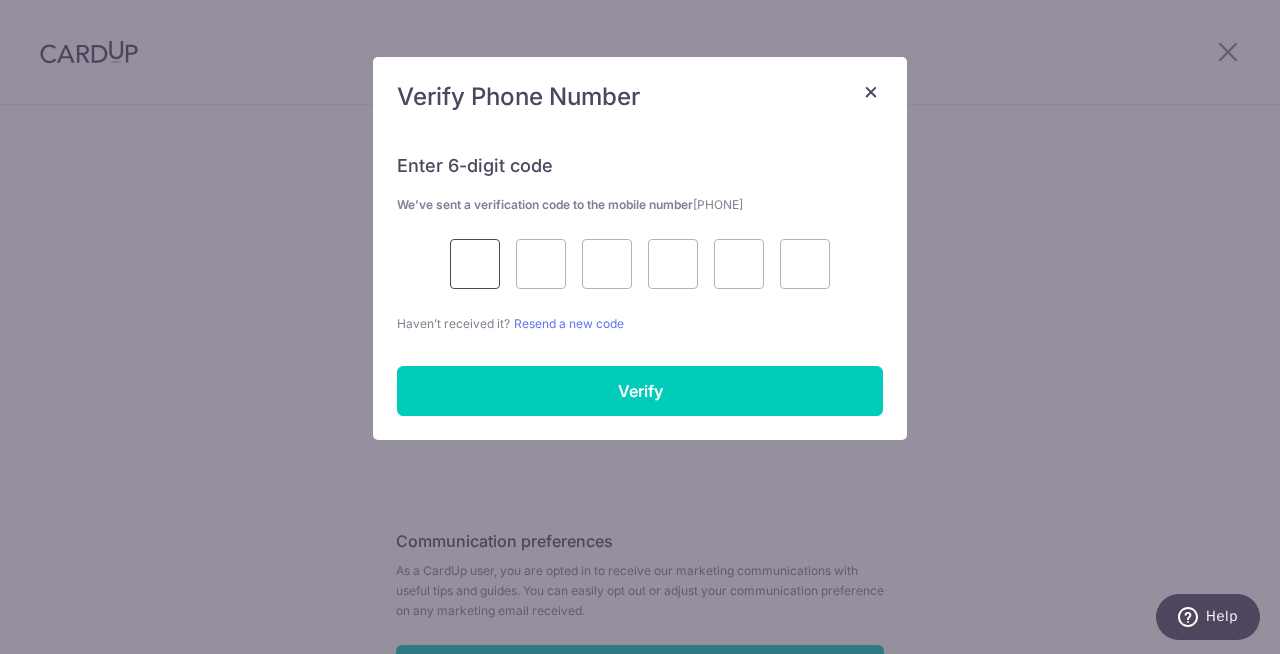 click at bounding box center (475, 264) 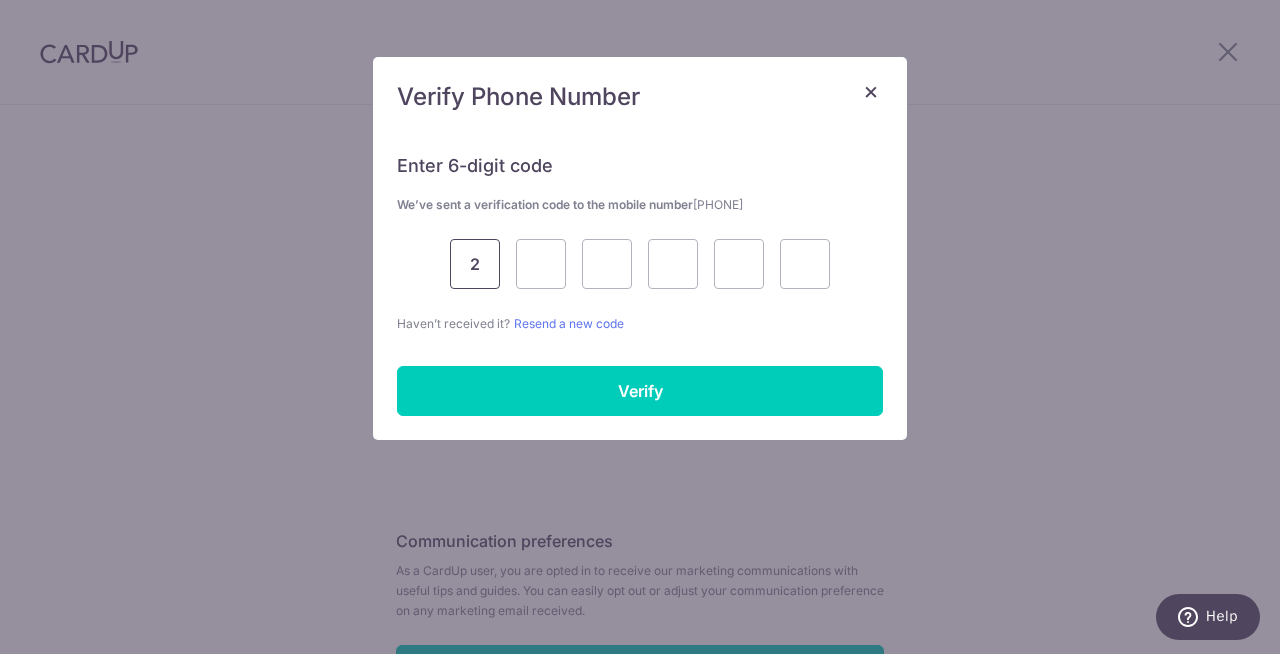 type on "2" 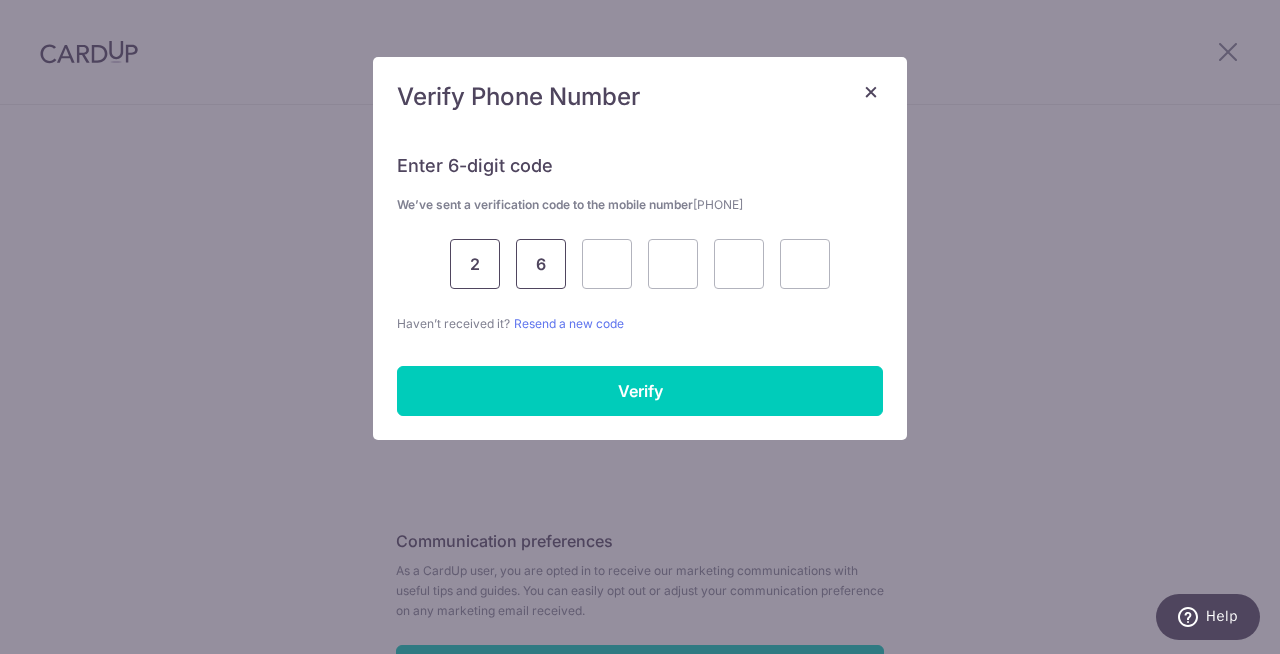 type on "6" 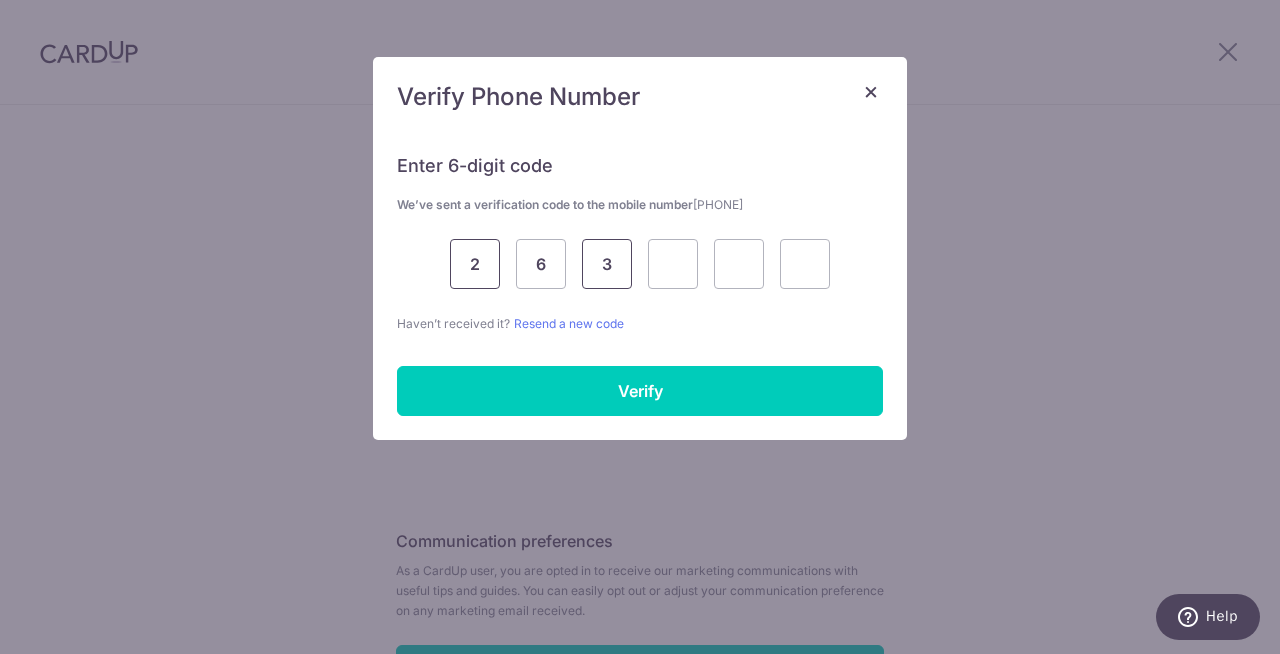 type on "3" 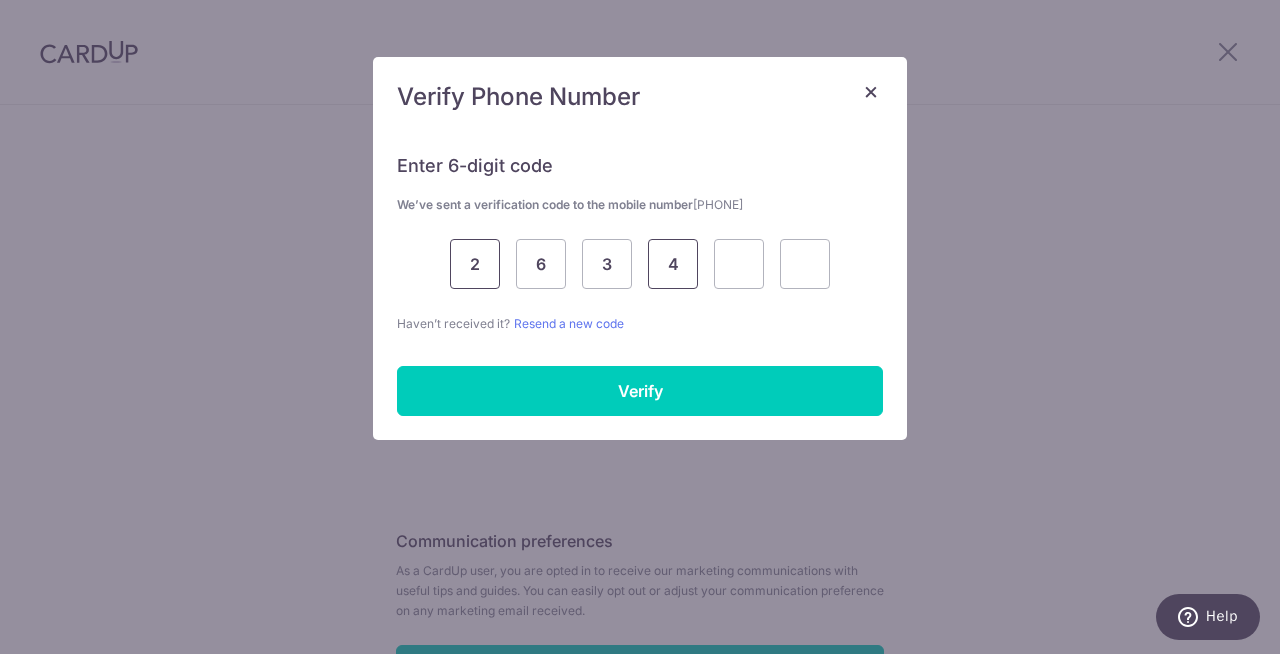 type on "4" 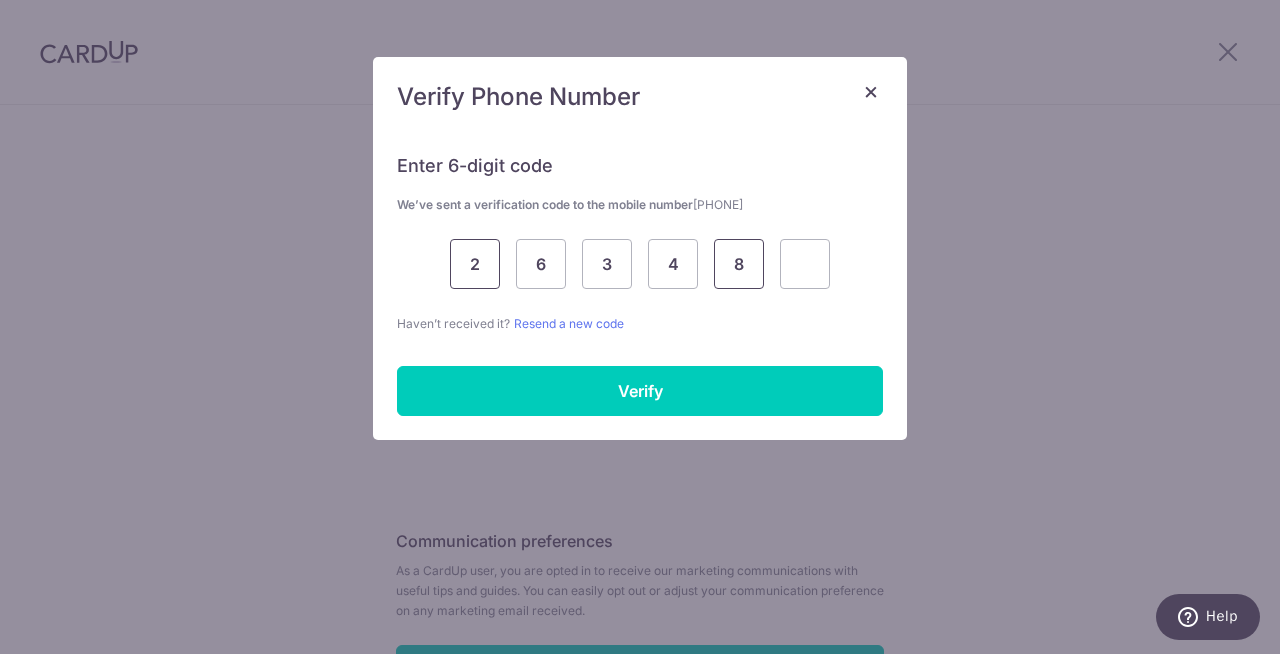 type on "8" 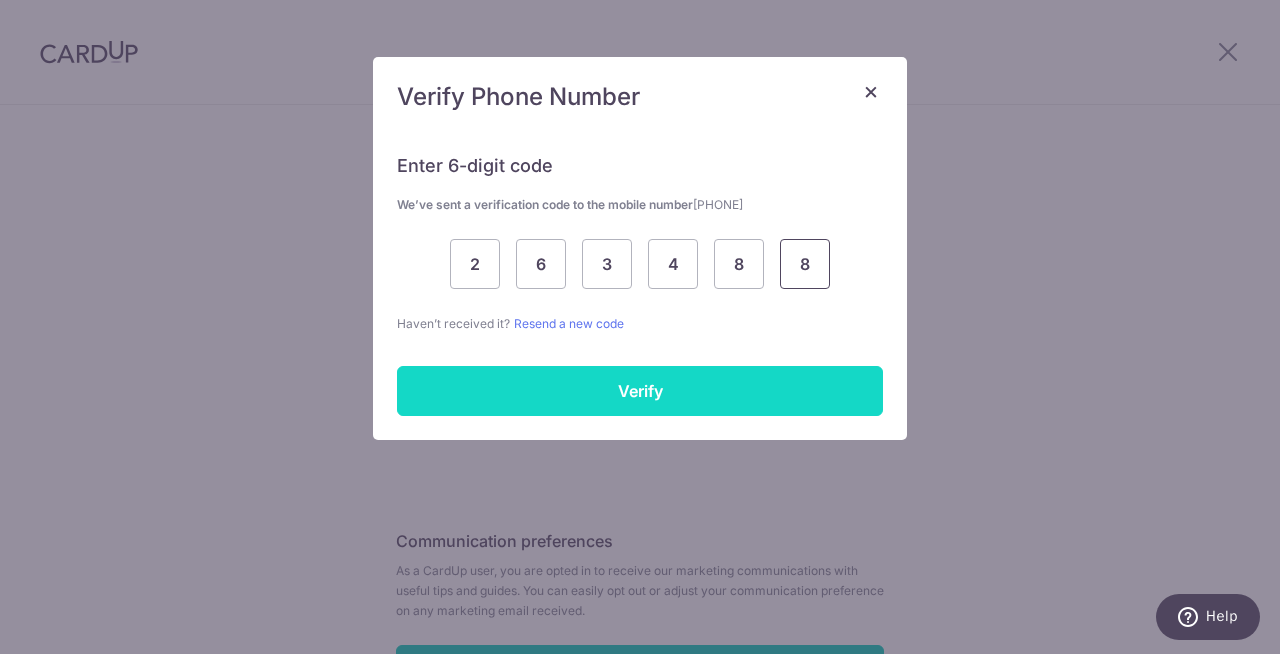type on "8" 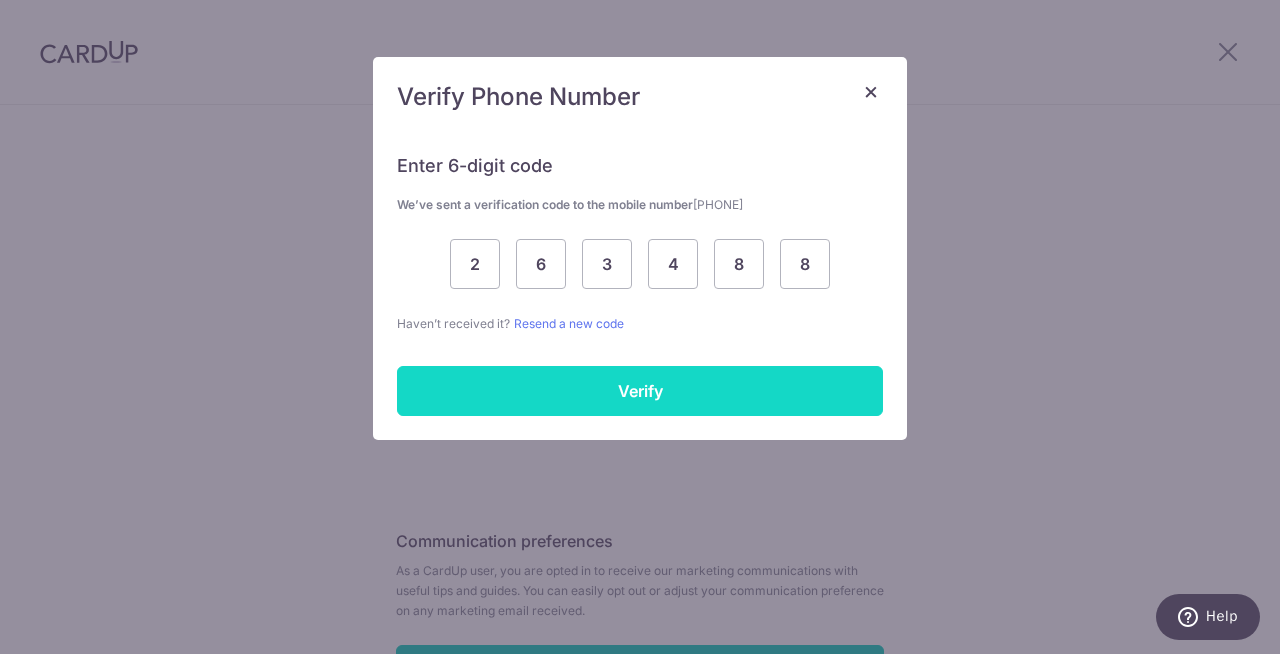 click on "Verify" at bounding box center (640, 391) 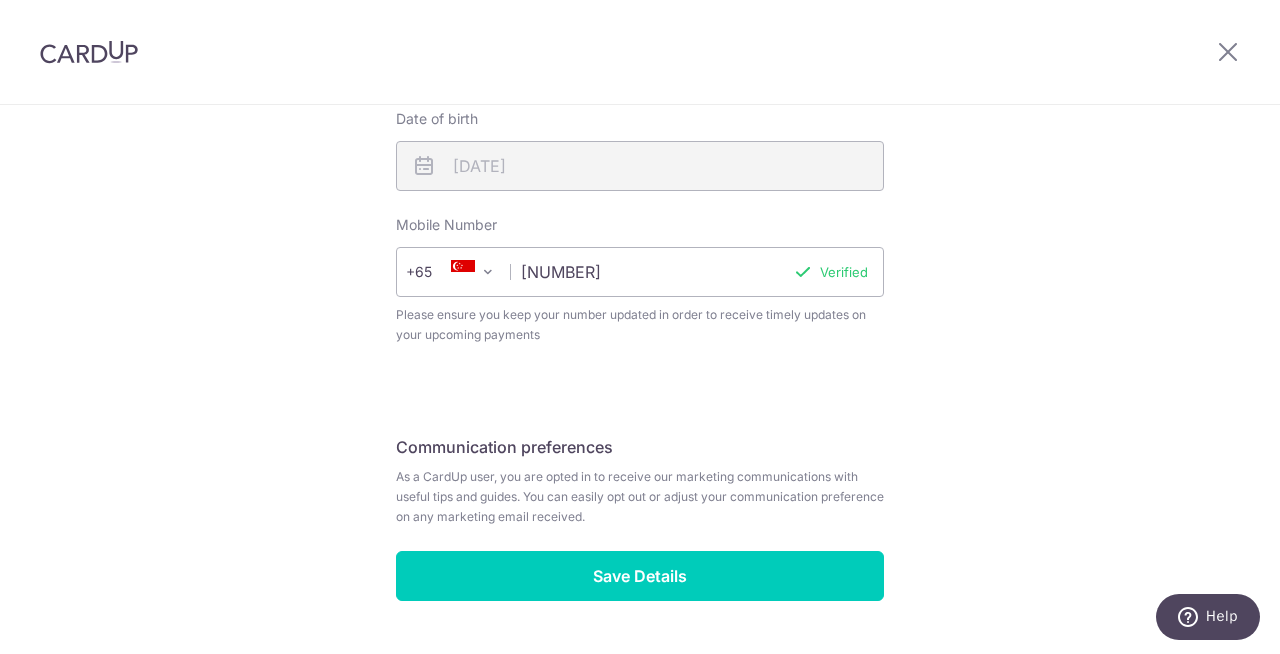 scroll, scrollTop: 827, scrollLeft: 0, axis: vertical 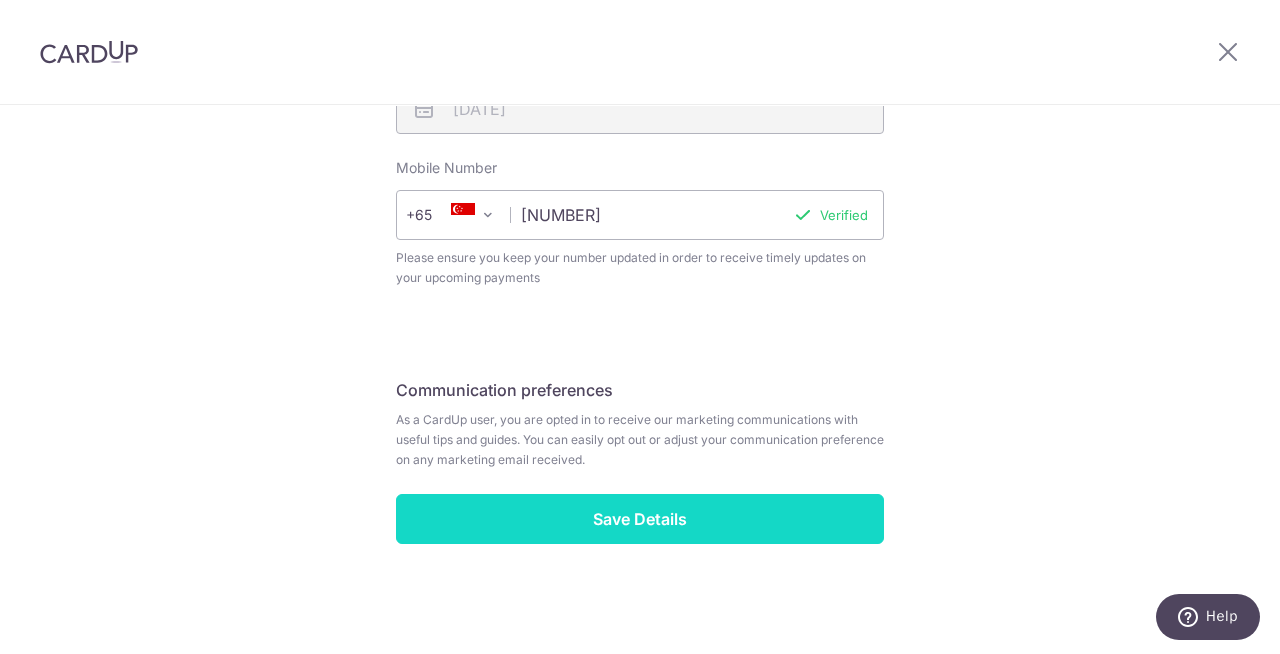 click on "Save Details" at bounding box center [640, 519] 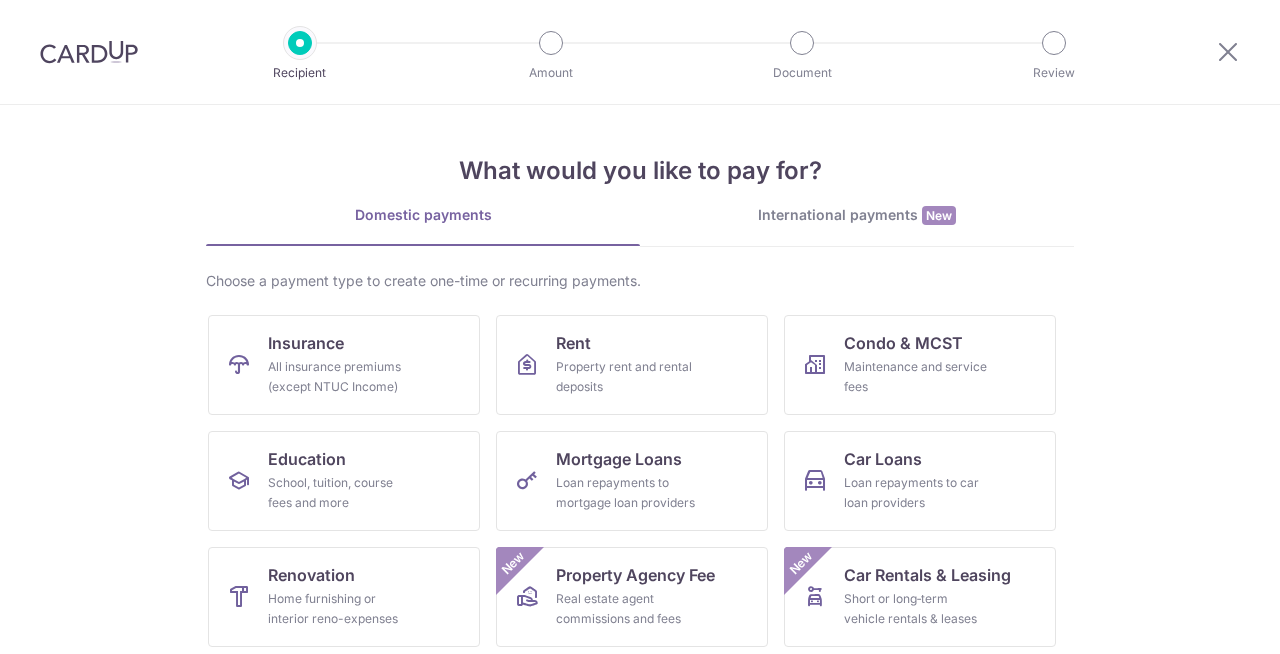 scroll, scrollTop: 0, scrollLeft: 0, axis: both 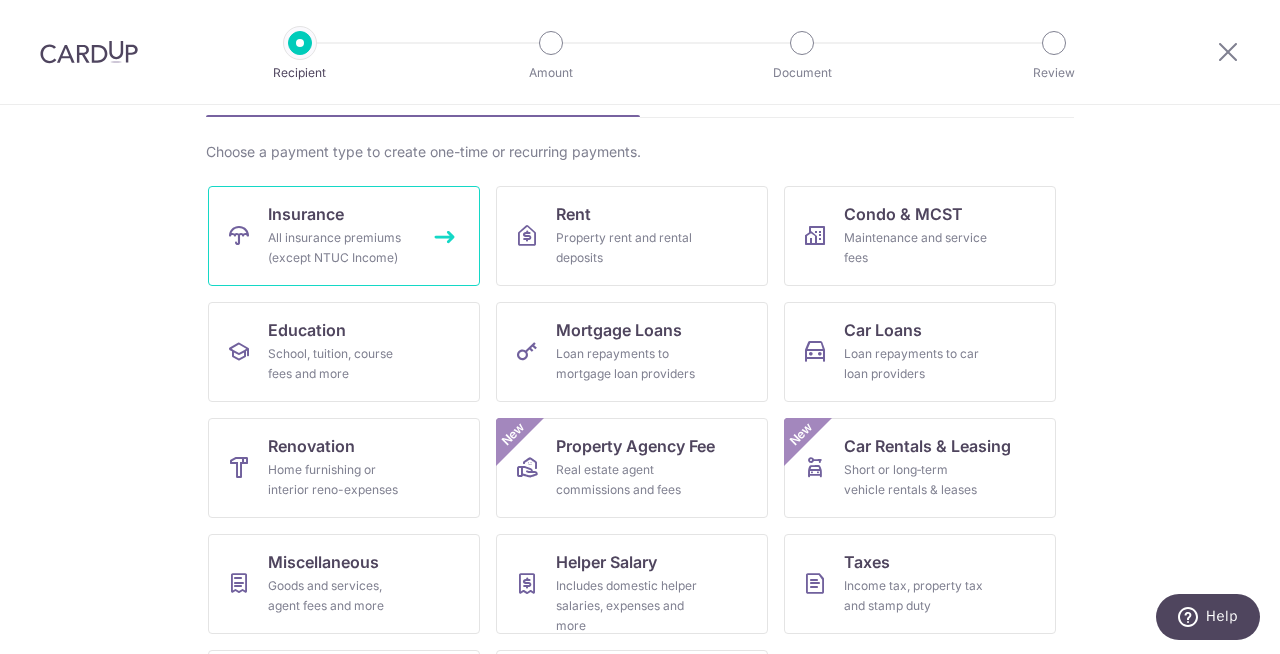 click on "All insurance premiums (except NTUC Income)" at bounding box center [340, 248] 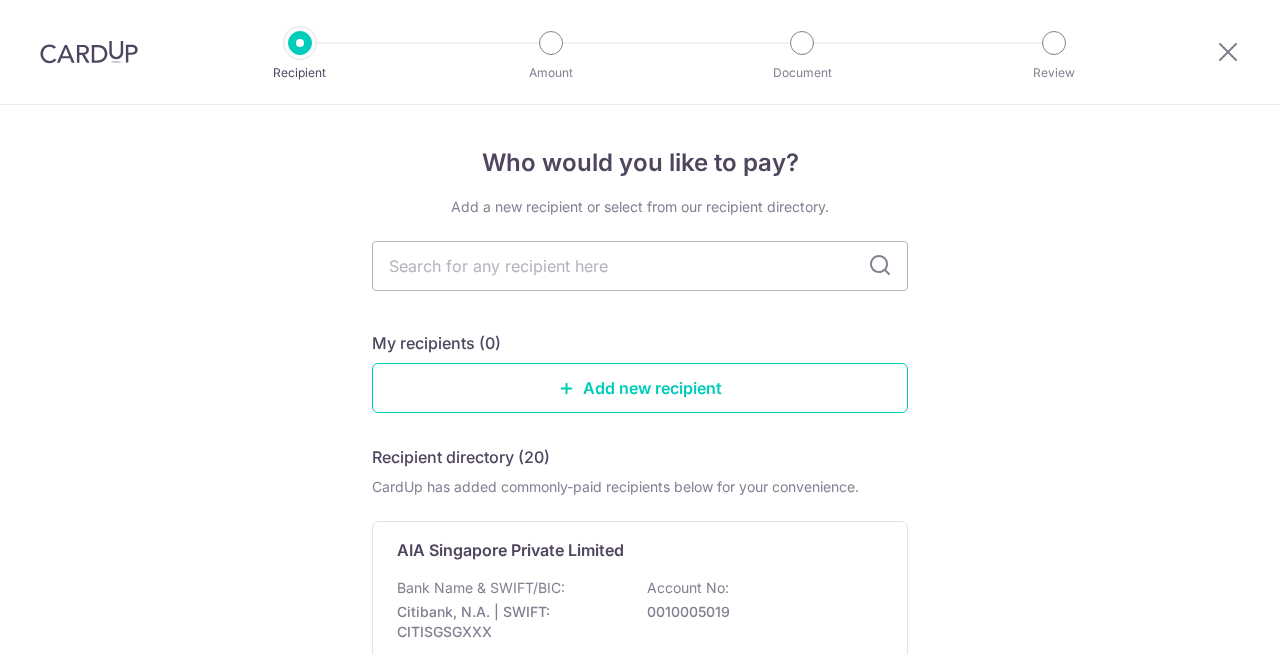 scroll, scrollTop: 0, scrollLeft: 0, axis: both 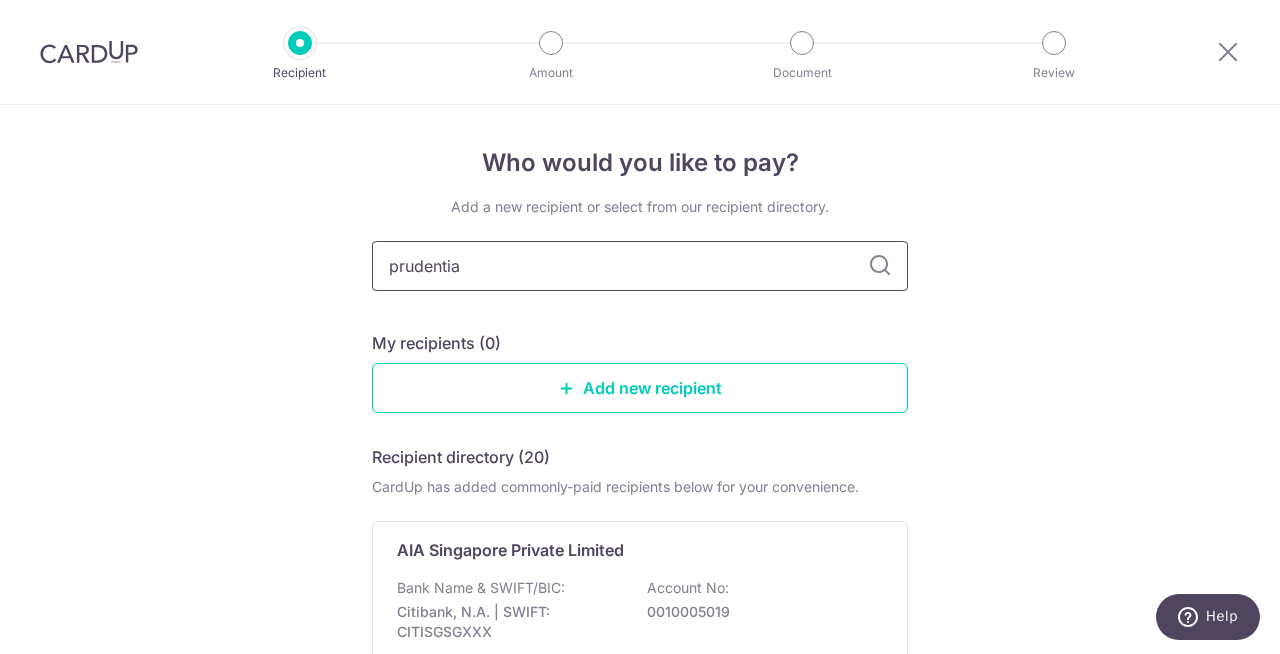 type on "prudential" 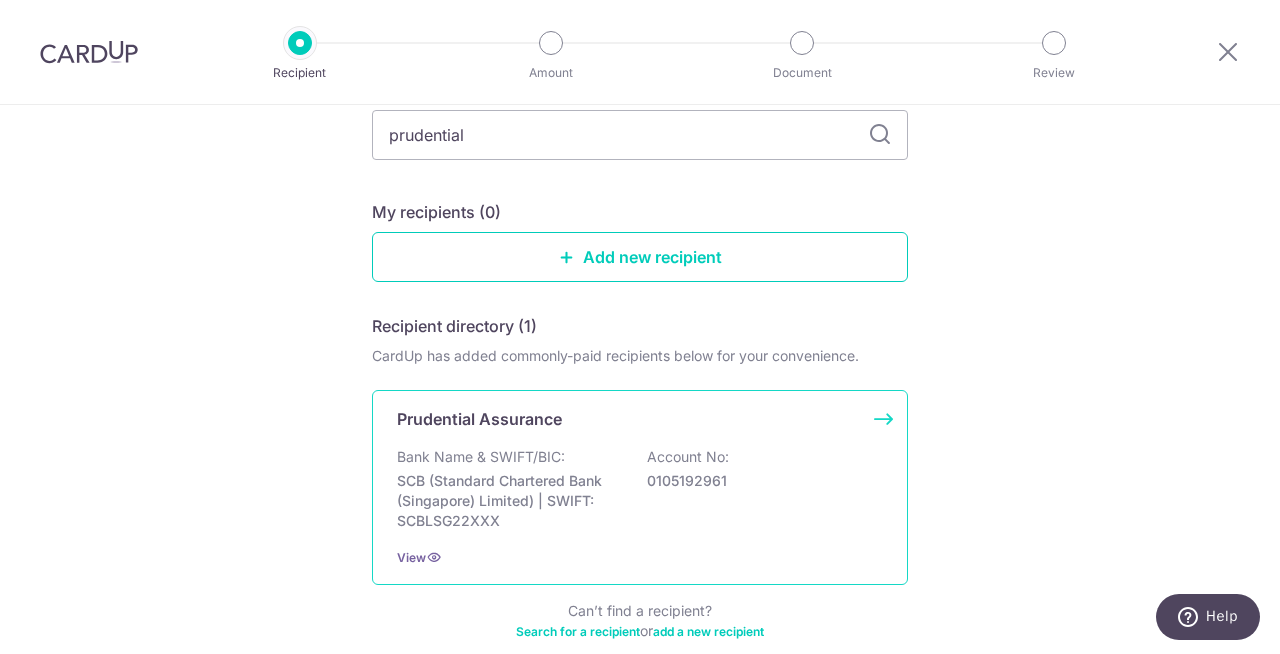 scroll, scrollTop: 110, scrollLeft: 0, axis: vertical 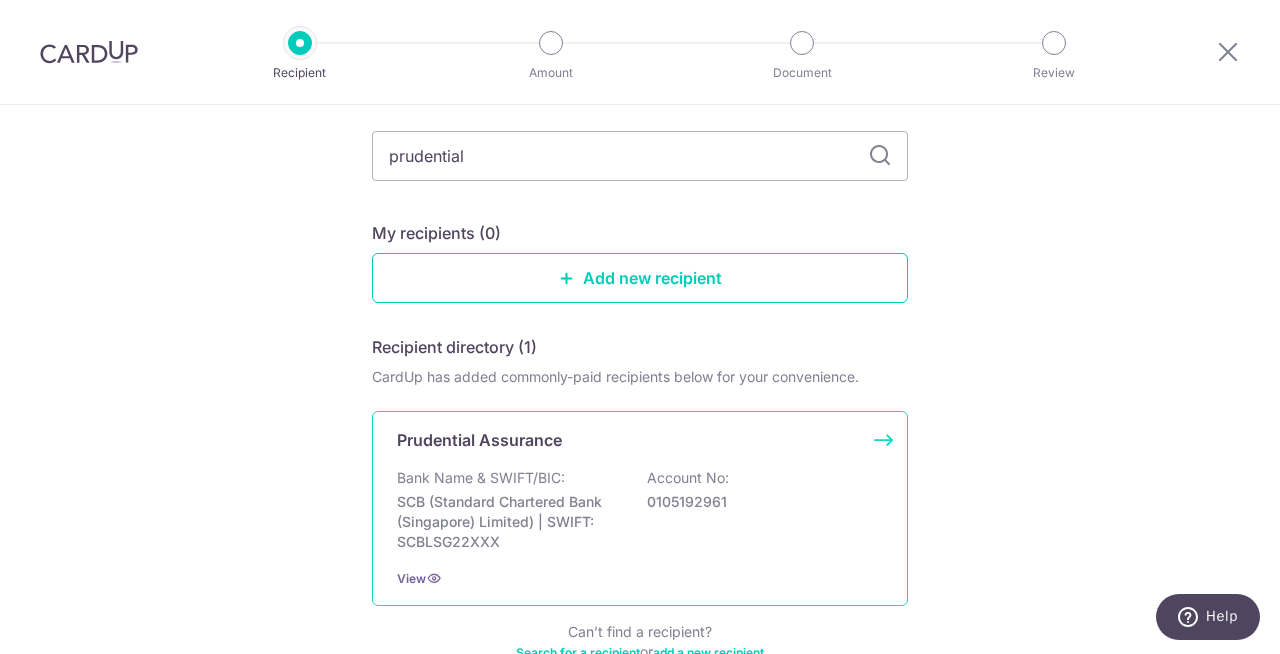 click on "Bank Name & SWIFT/BIC:
[BRAND] ([BRAND]) | SWIFT: [SWIFT]
Account No:
[ACCOUNT_NUMBER]" at bounding box center [640, 510] 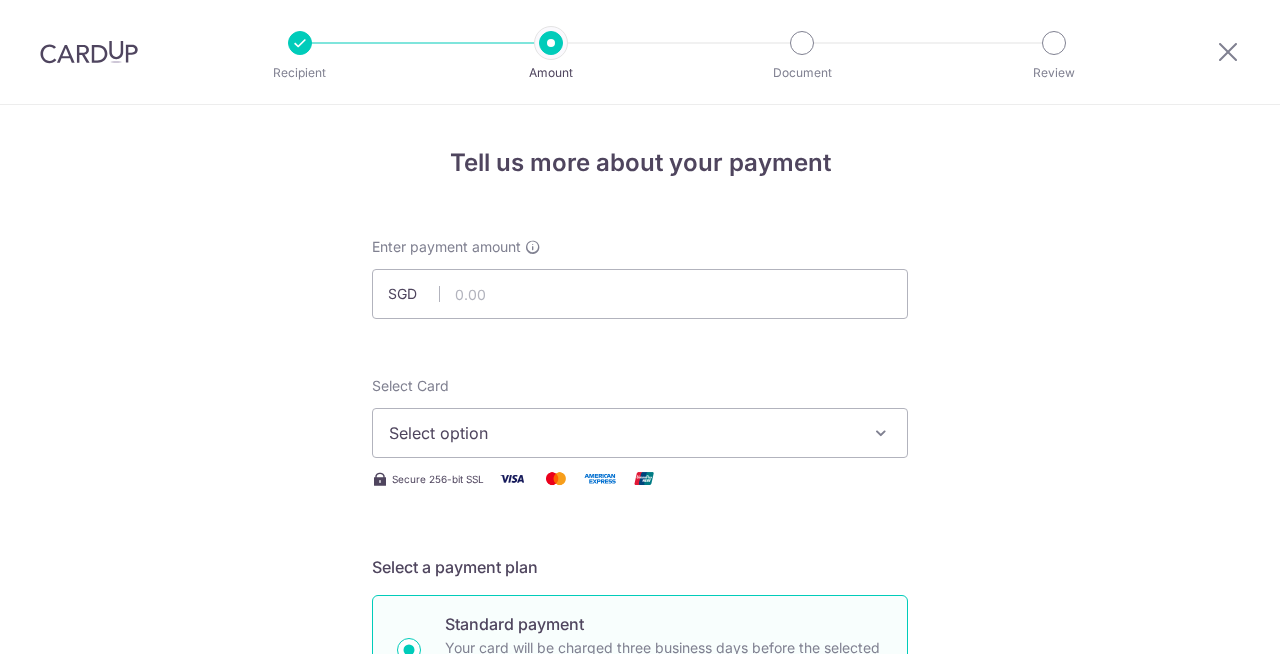 scroll, scrollTop: 0, scrollLeft: 0, axis: both 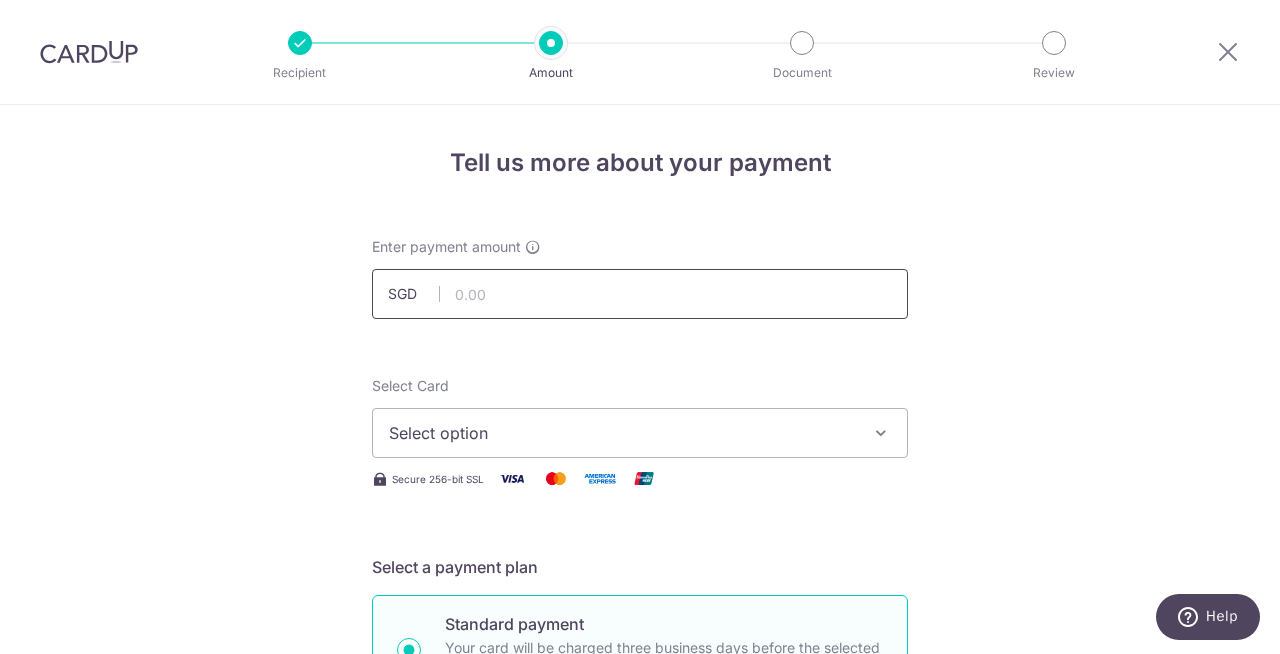 click at bounding box center [640, 294] 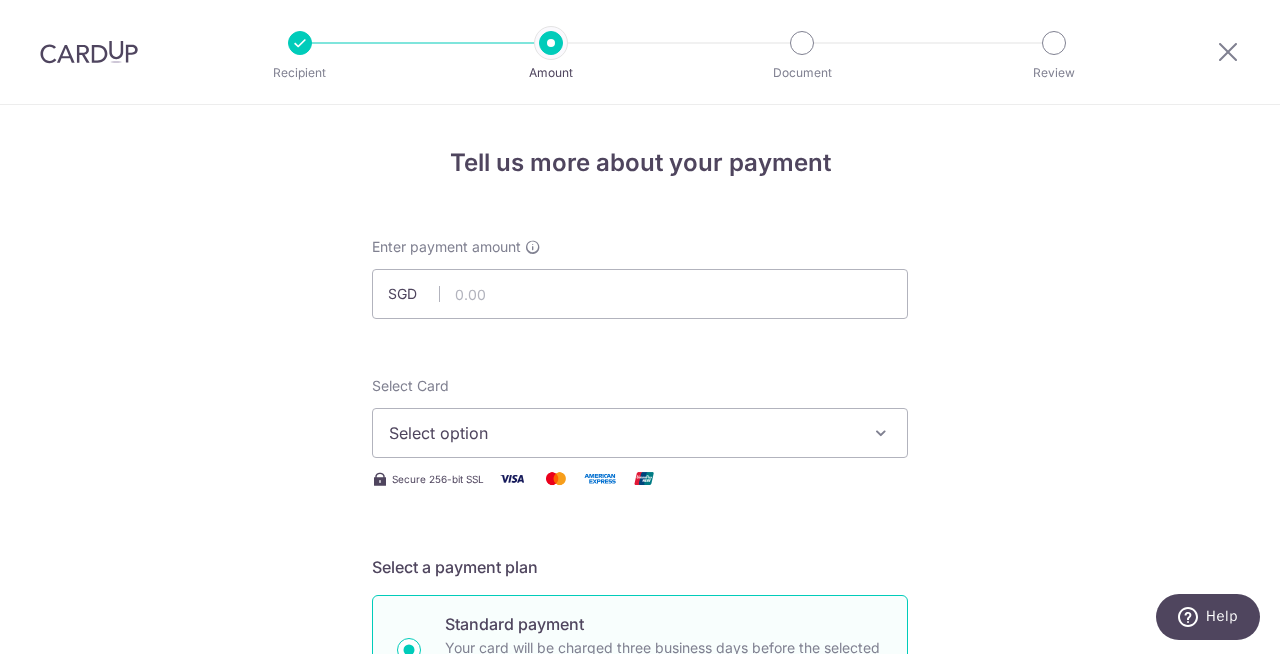 click on "Select option" at bounding box center [622, 433] 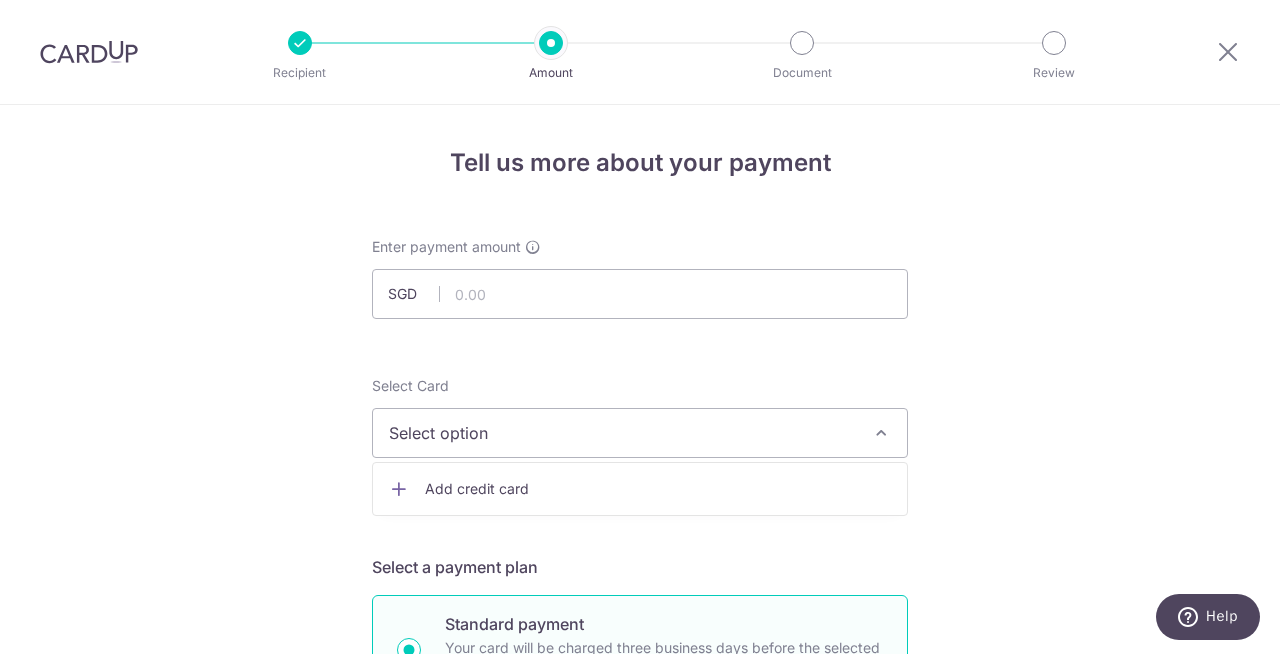 click on "Select option" at bounding box center [622, 433] 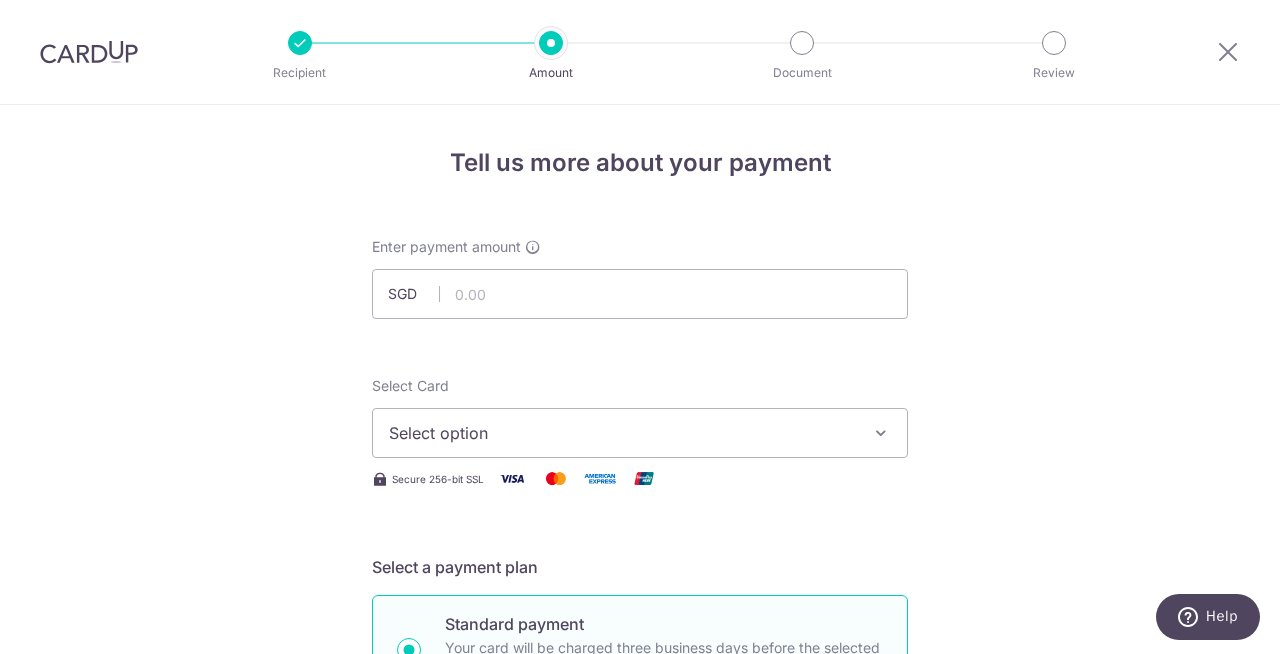 click on "Select option" at bounding box center (622, 433) 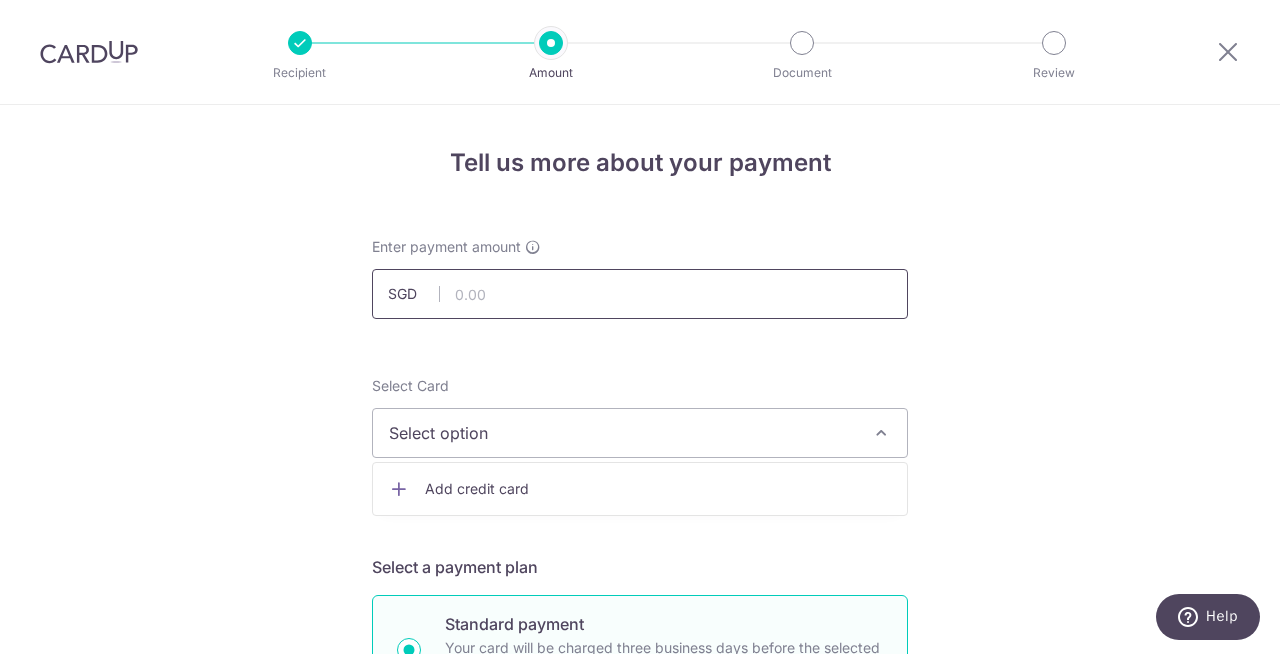 click at bounding box center [640, 294] 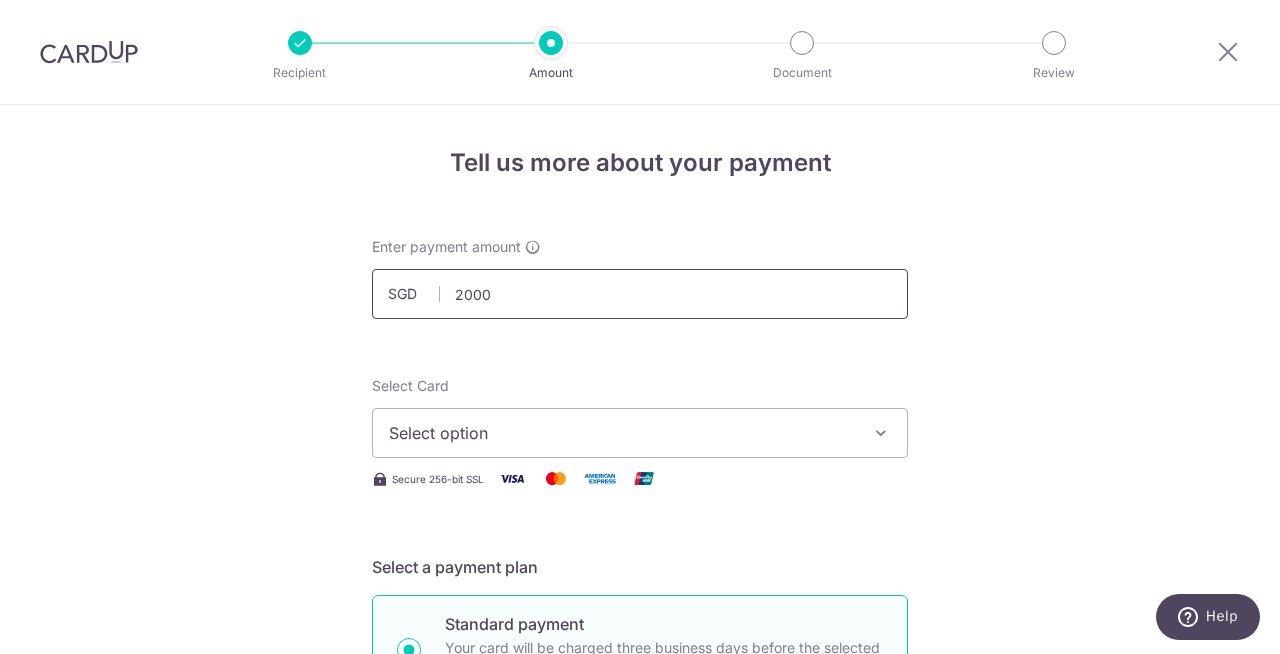 scroll, scrollTop: 138, scrollLeft: 0, axis: vertical 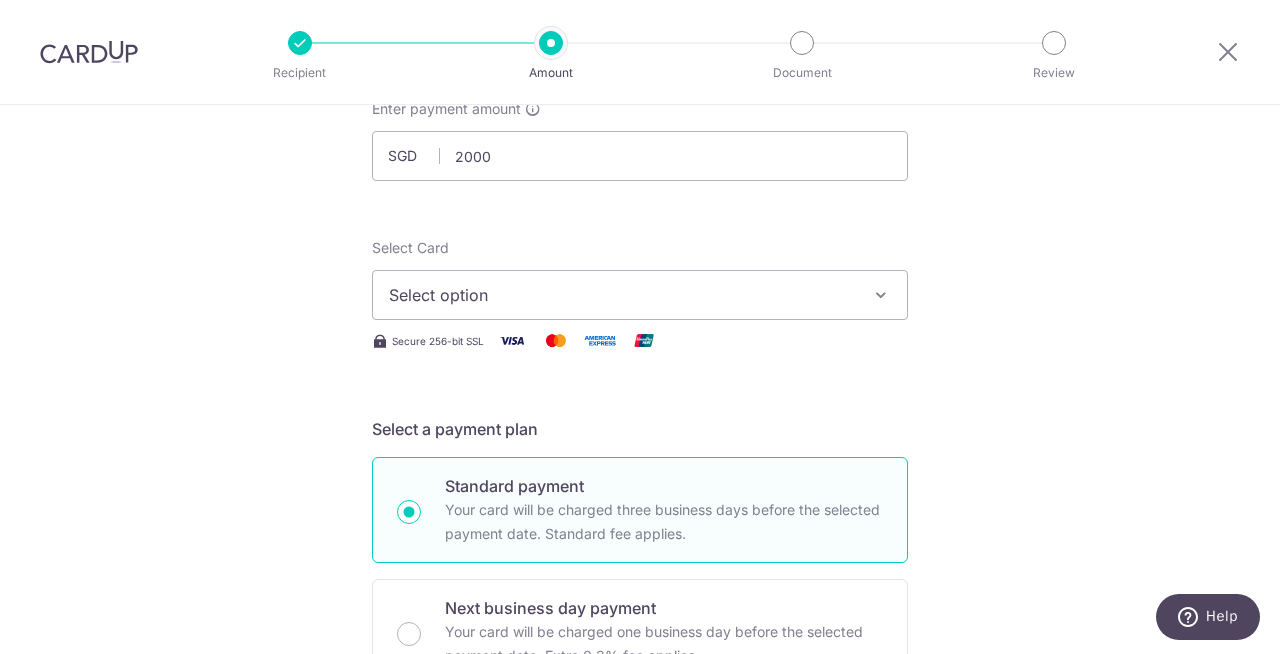 click on "Select option" at bounding box center (622, 295) 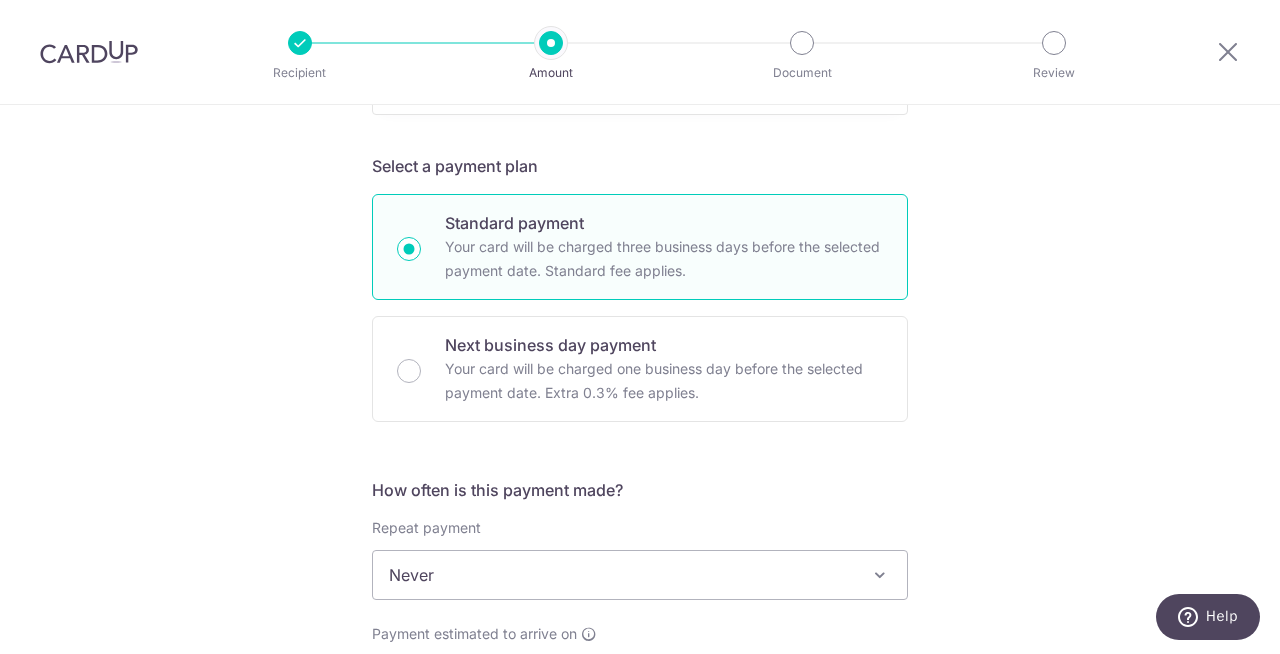 scroll, scrollTop: 503, scrollLeft: 0, axis: vertical 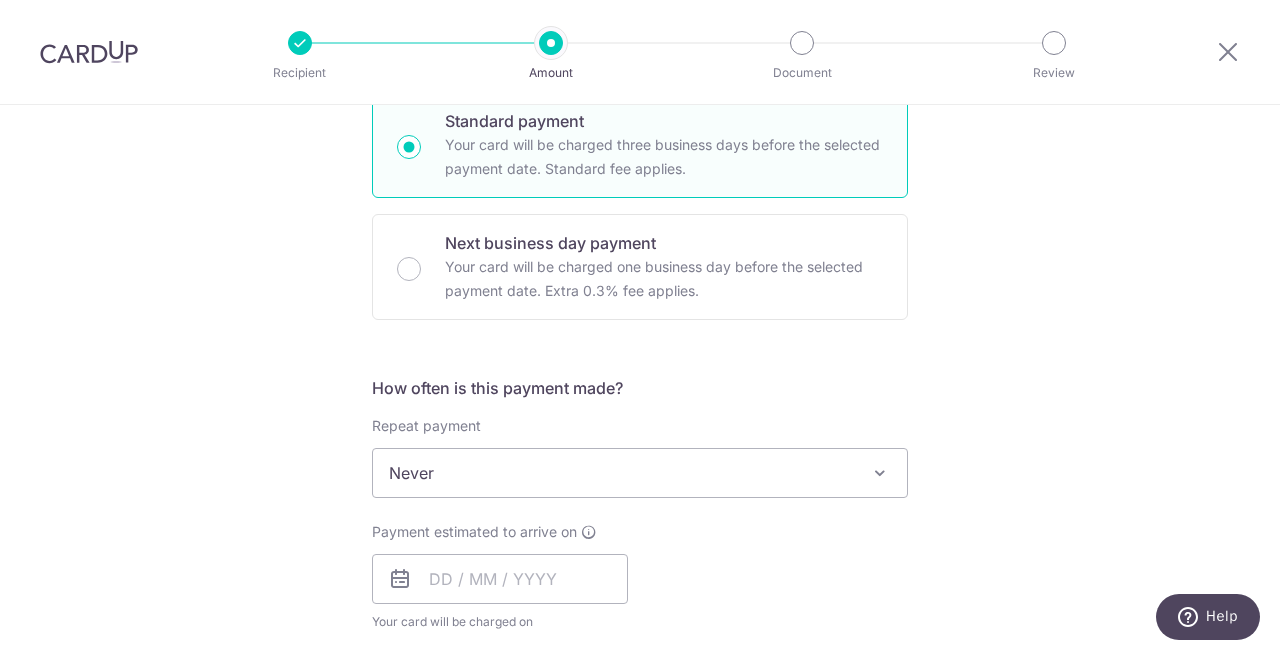 click on "Never" at bounding box center (640, 473) 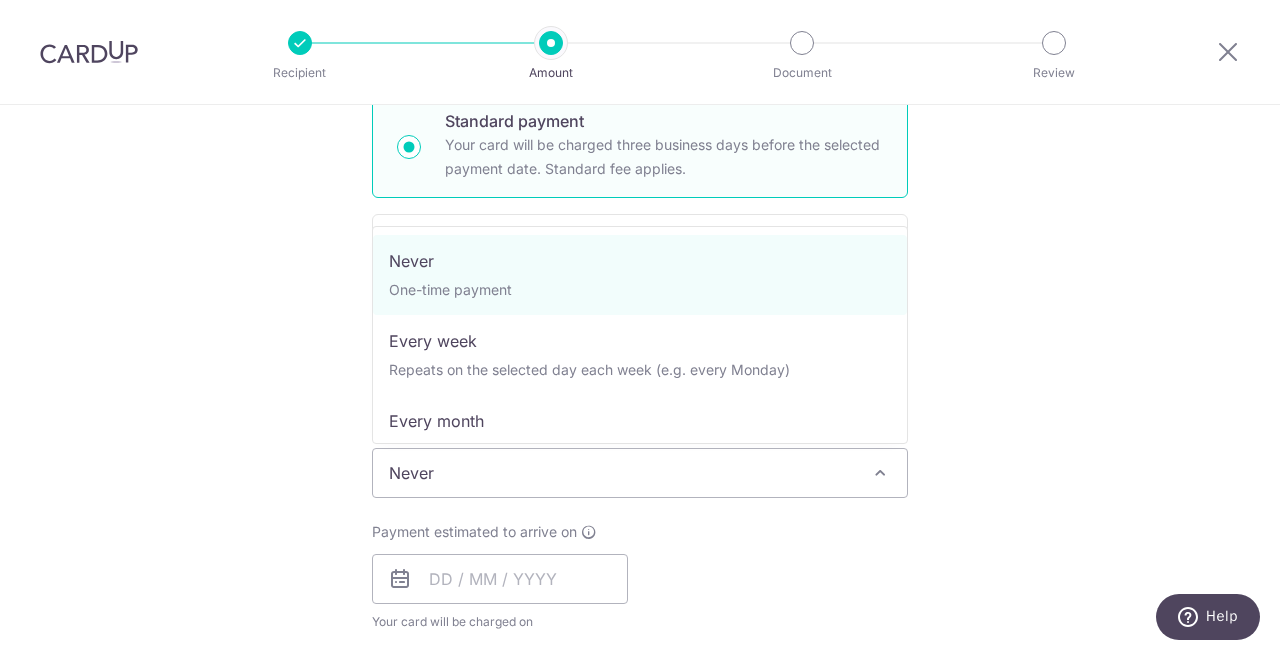 click on "Never" at bounding box center (640, 473) 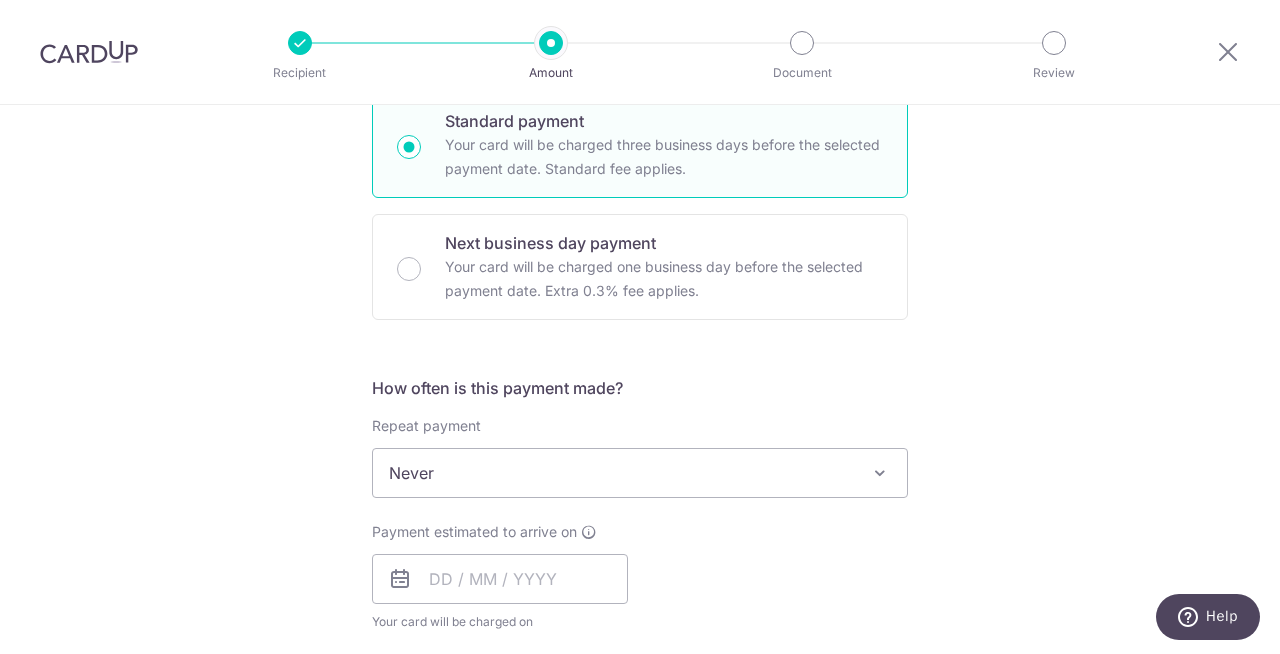 scroll, scrollTop: 624, scrollLeft: 0, axis: vertical 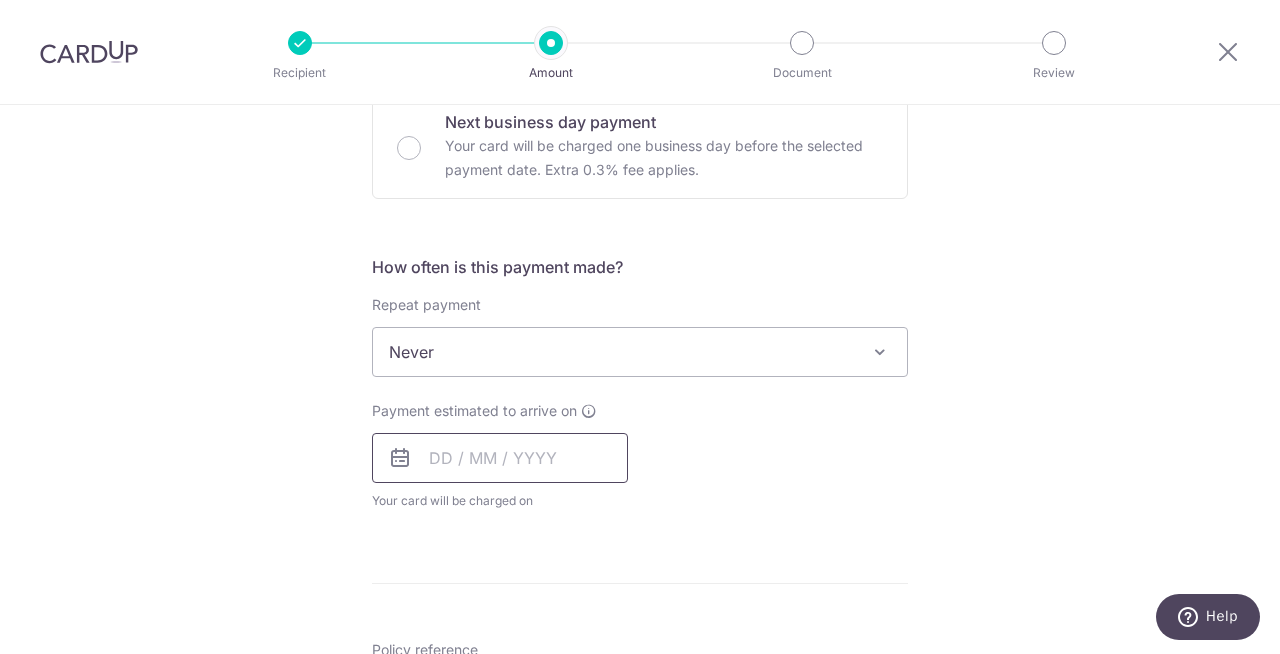 click at bounding box center [500, 458] 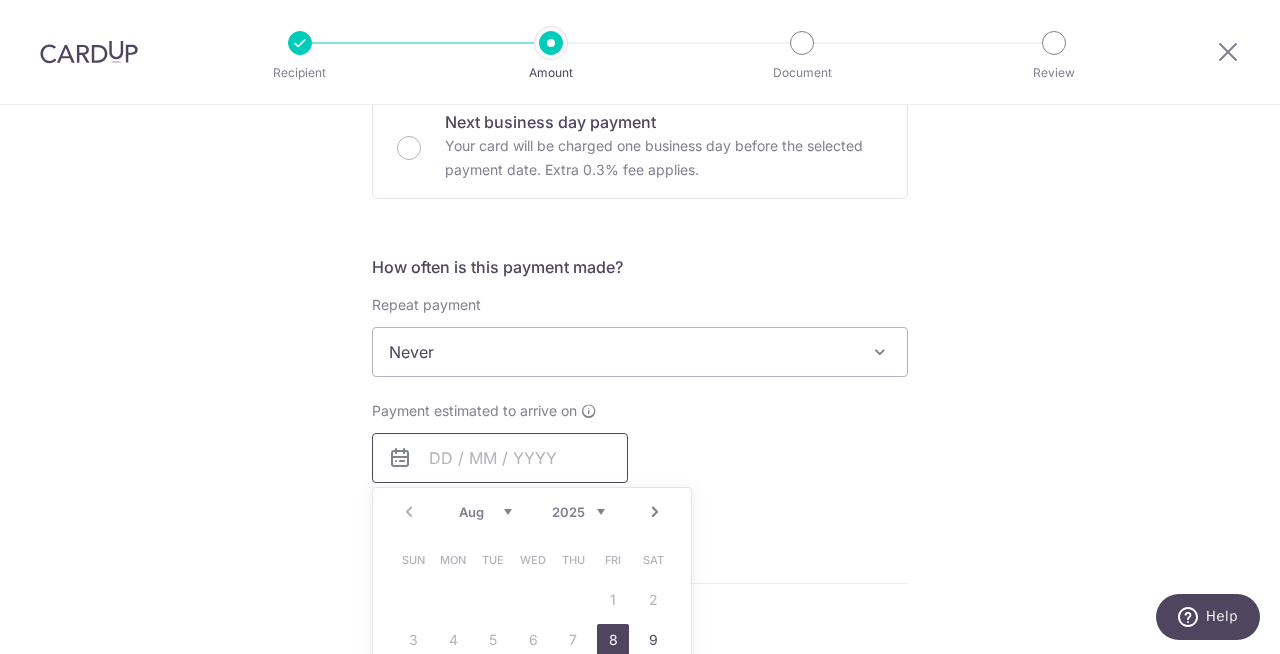 click at bounding box center [500, 458] 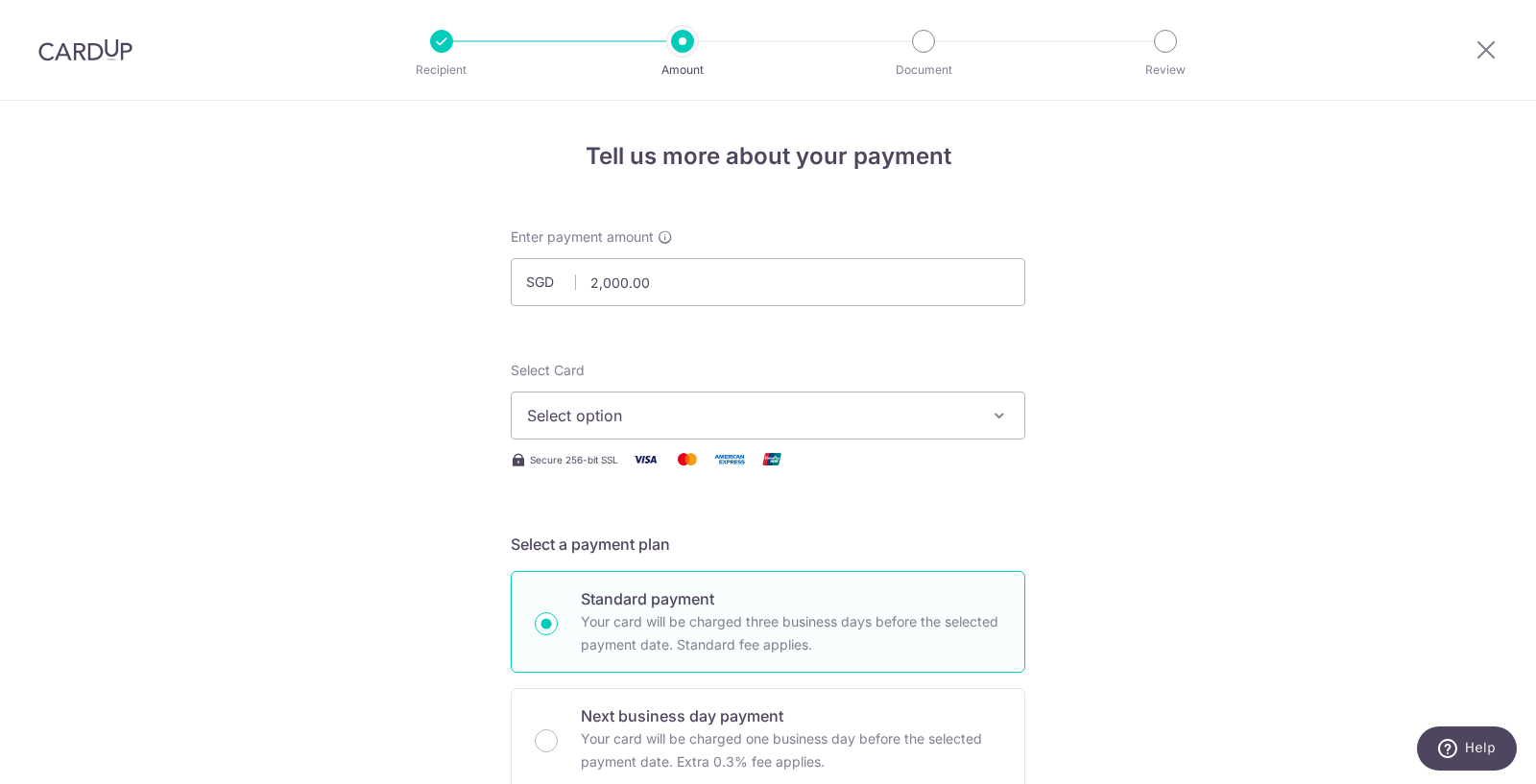 scroll, scrollTop: 6, scrollLeft: 0, axis: vertical 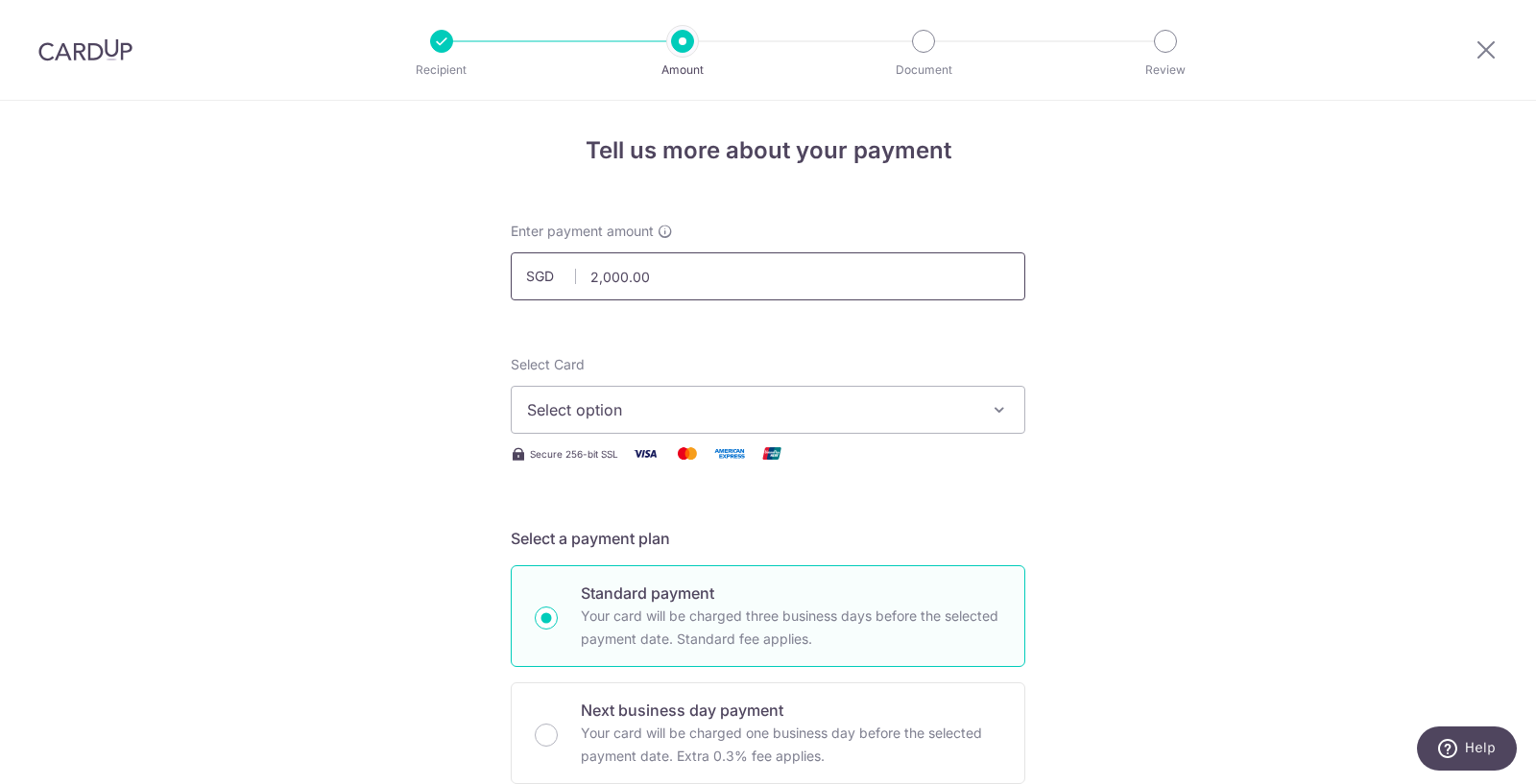click on "2,000.00" at bounding box center [768, 276] 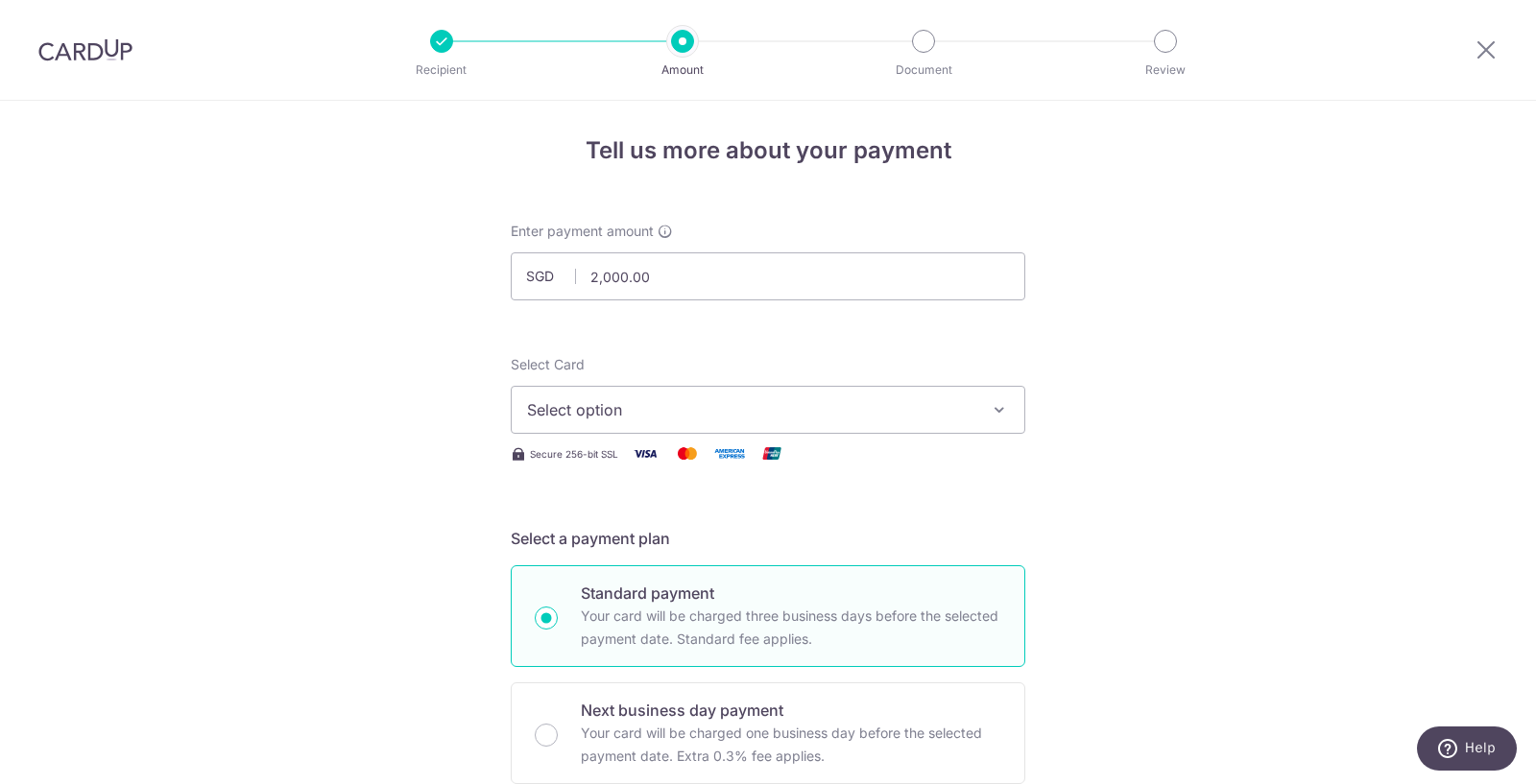 click on "Select option" at bounding box center [751, 410] 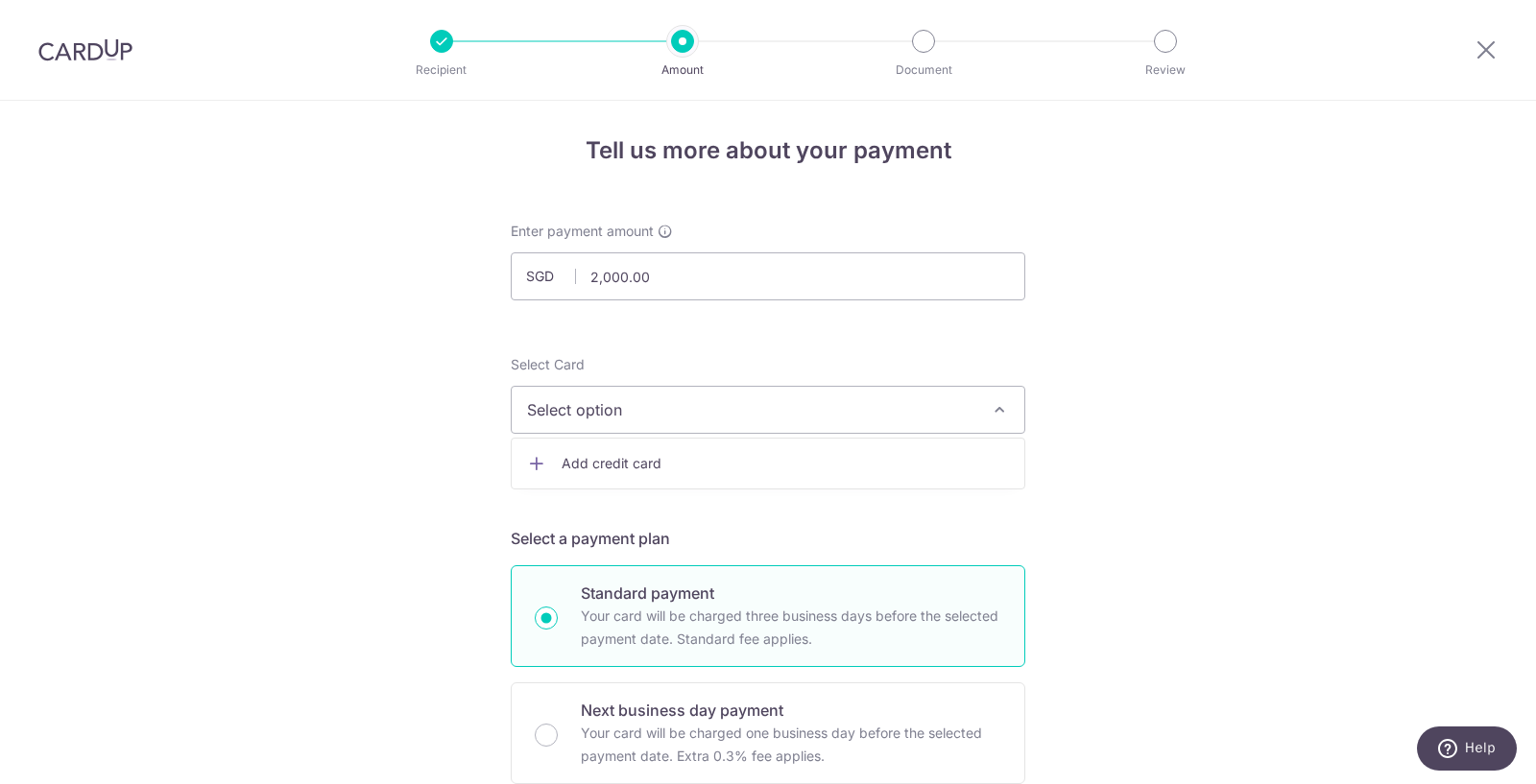click on "Add credit card" at bounding box center (785, 463) 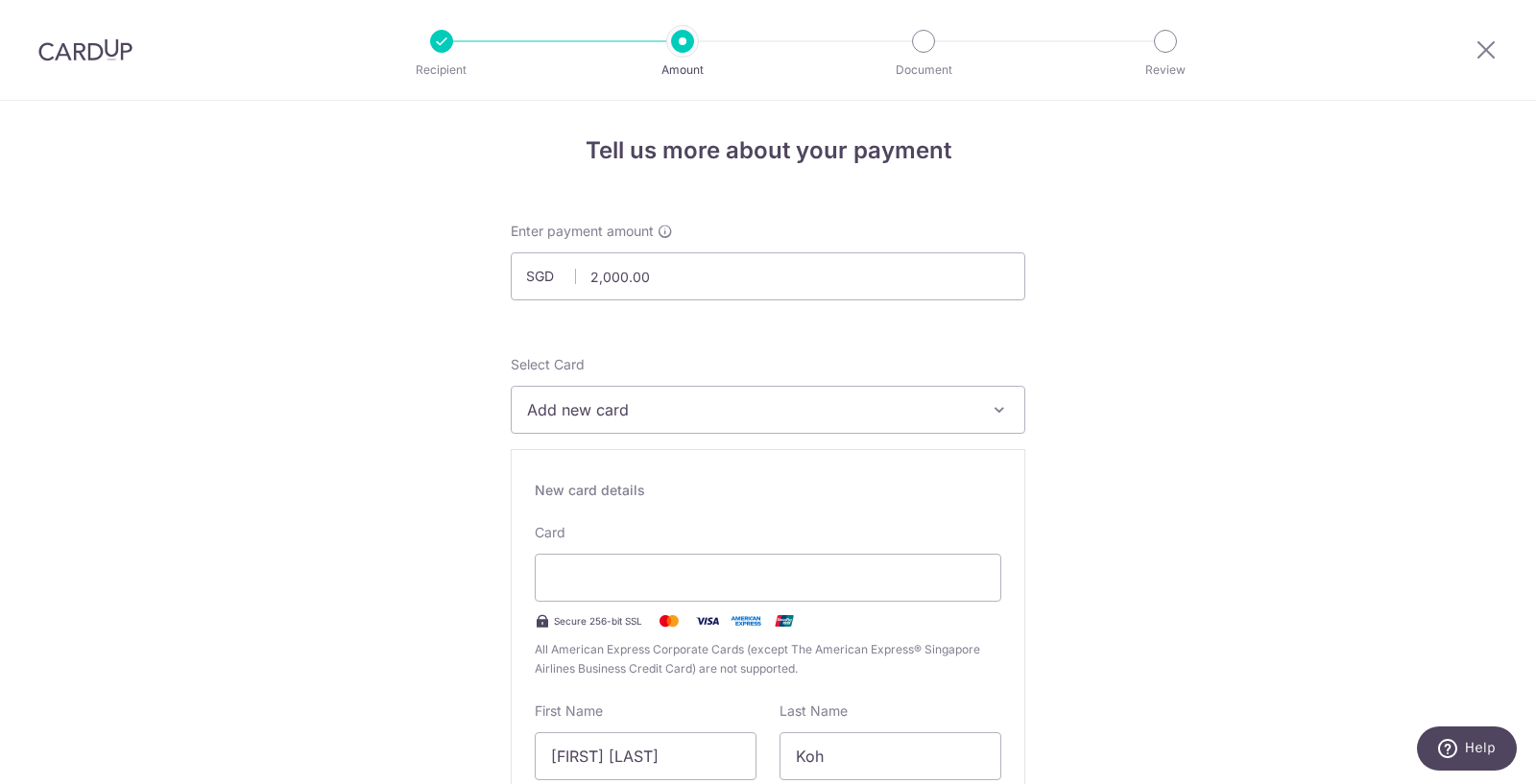 click on "Tell us more about your payment
SGD
[NUMBER].00
[NUMBER].00
Select Card
Add new card
Add credit card
Secure 256-bit SSL
Text
New card details
Card
Secure 256-bit SSL" at bounding box center [768, 1226] 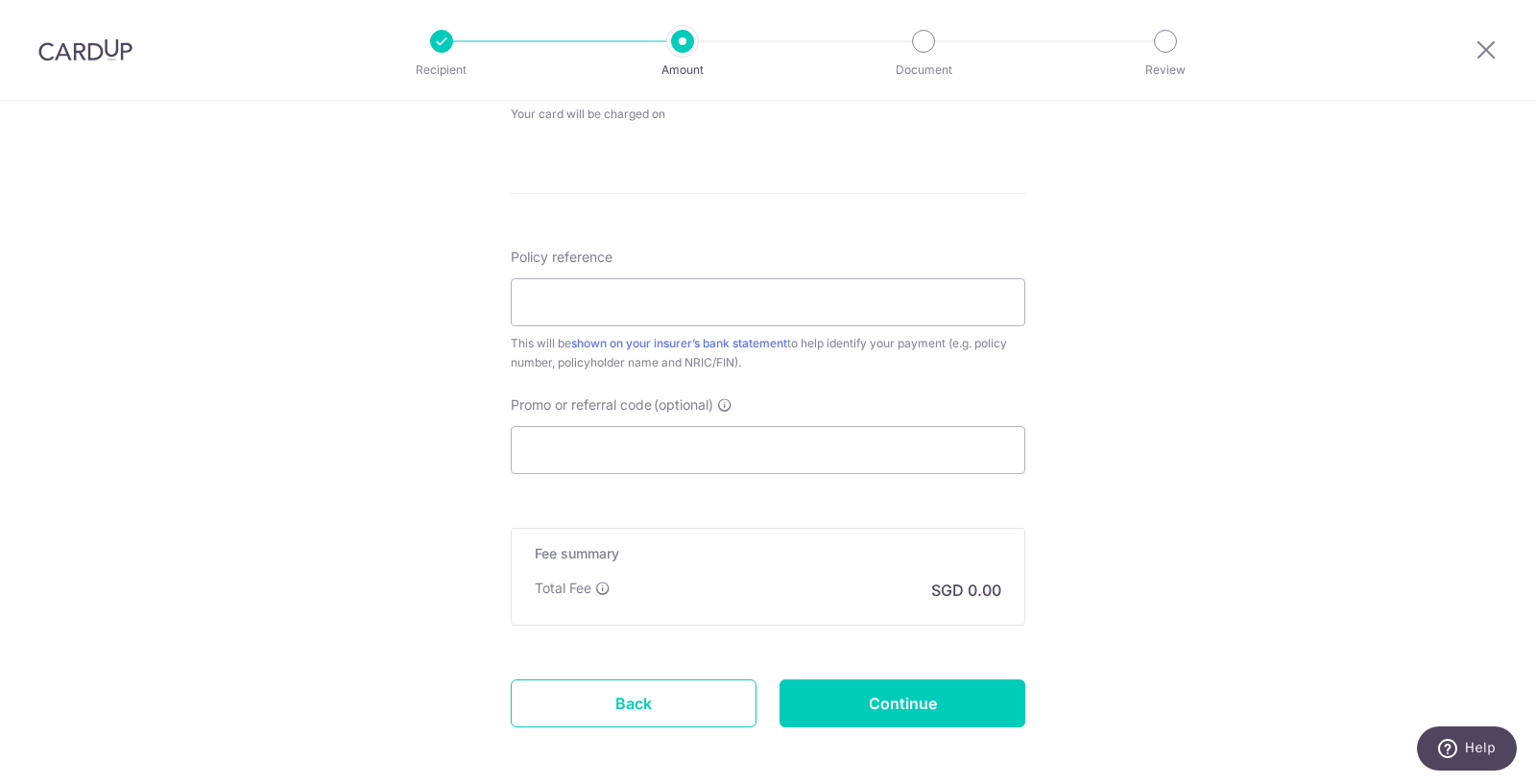 scroll, scrollTop: 1490, scrollLeft: 0, axis: vertical 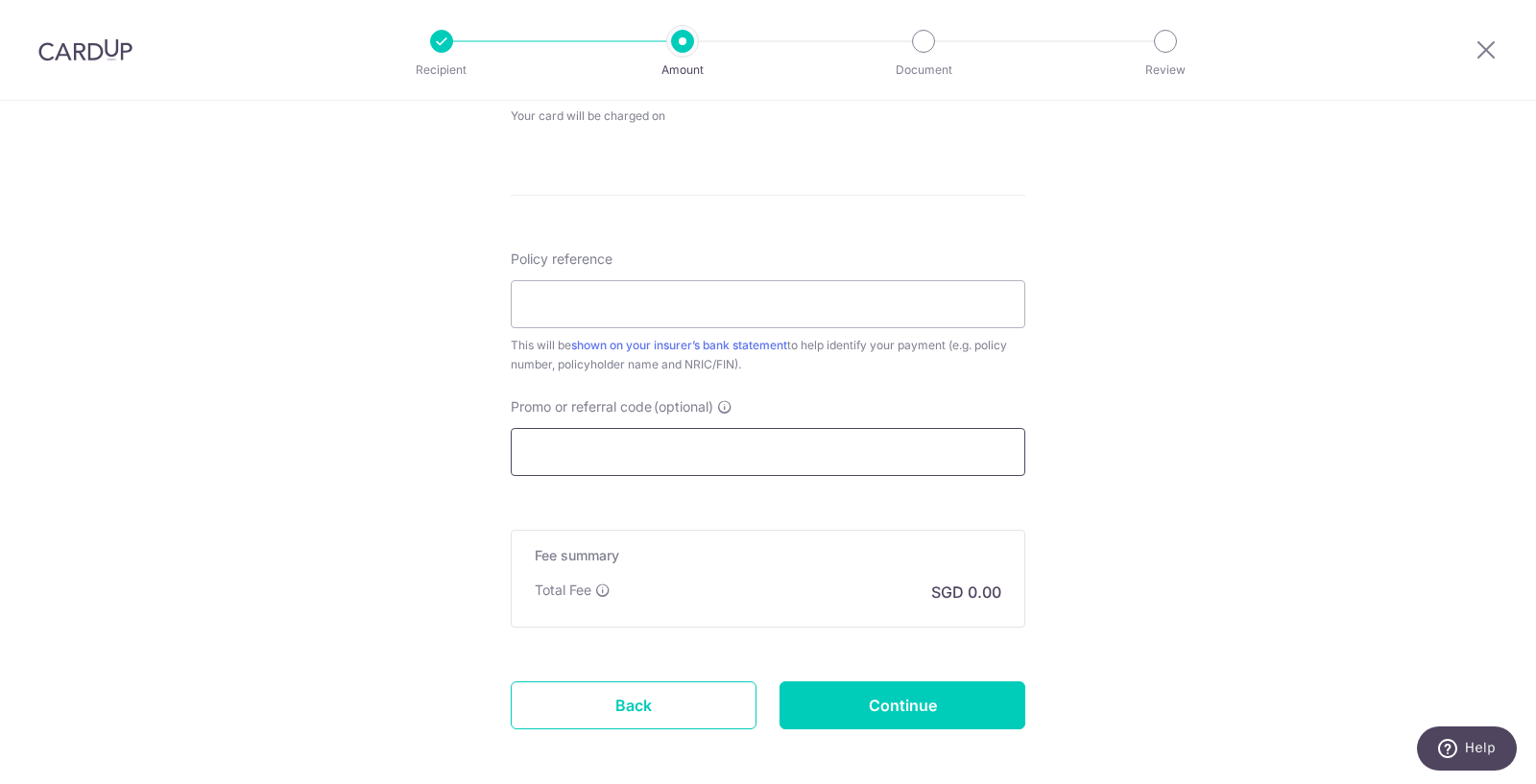 click on "Promo or referral code
(optional)" at bounding box center [768, 452] 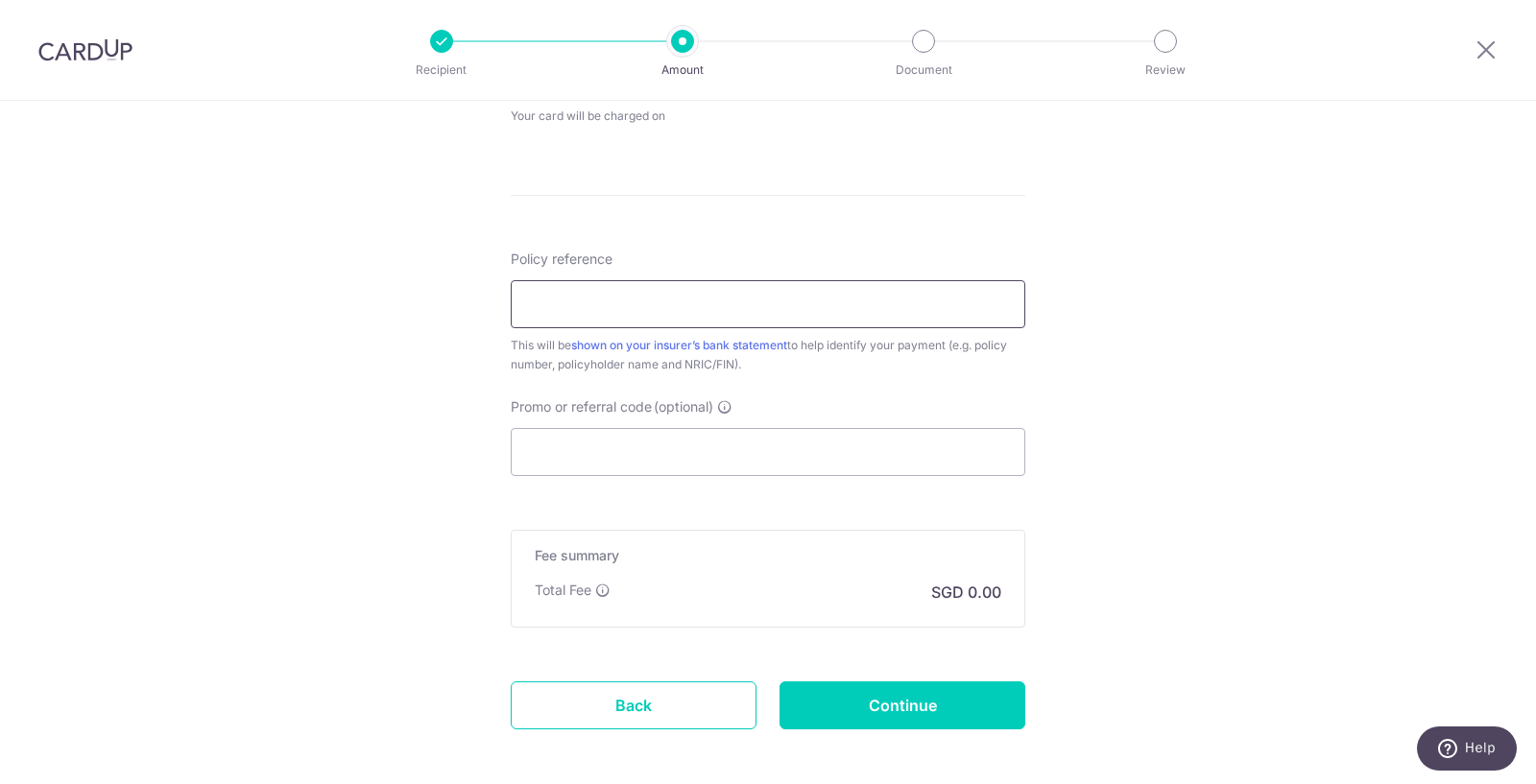 click on "Policy reference" at bounding box center (768, 304) 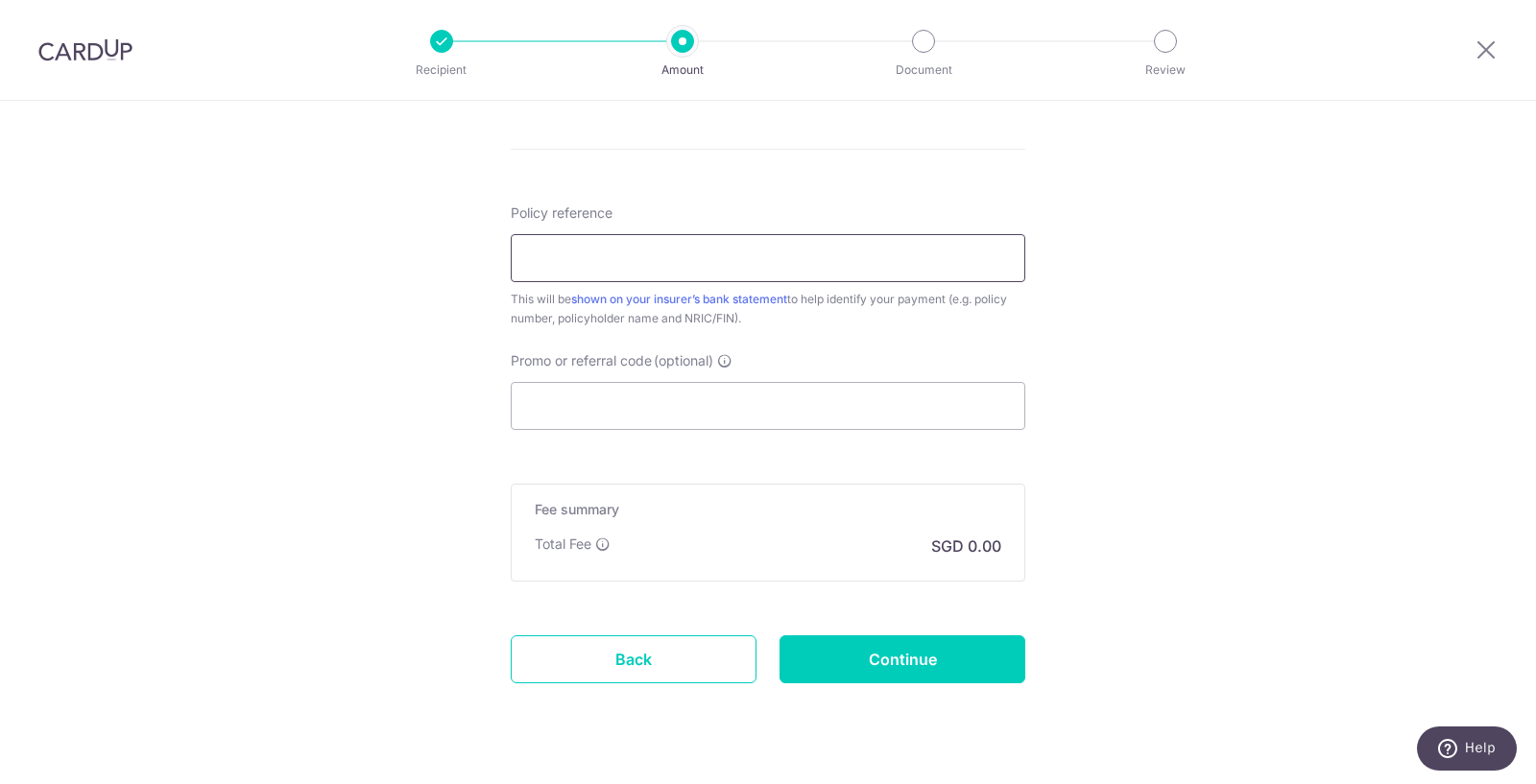 scroll, scrollTop: 1512, scrollLeft: 0, axis: vertical 